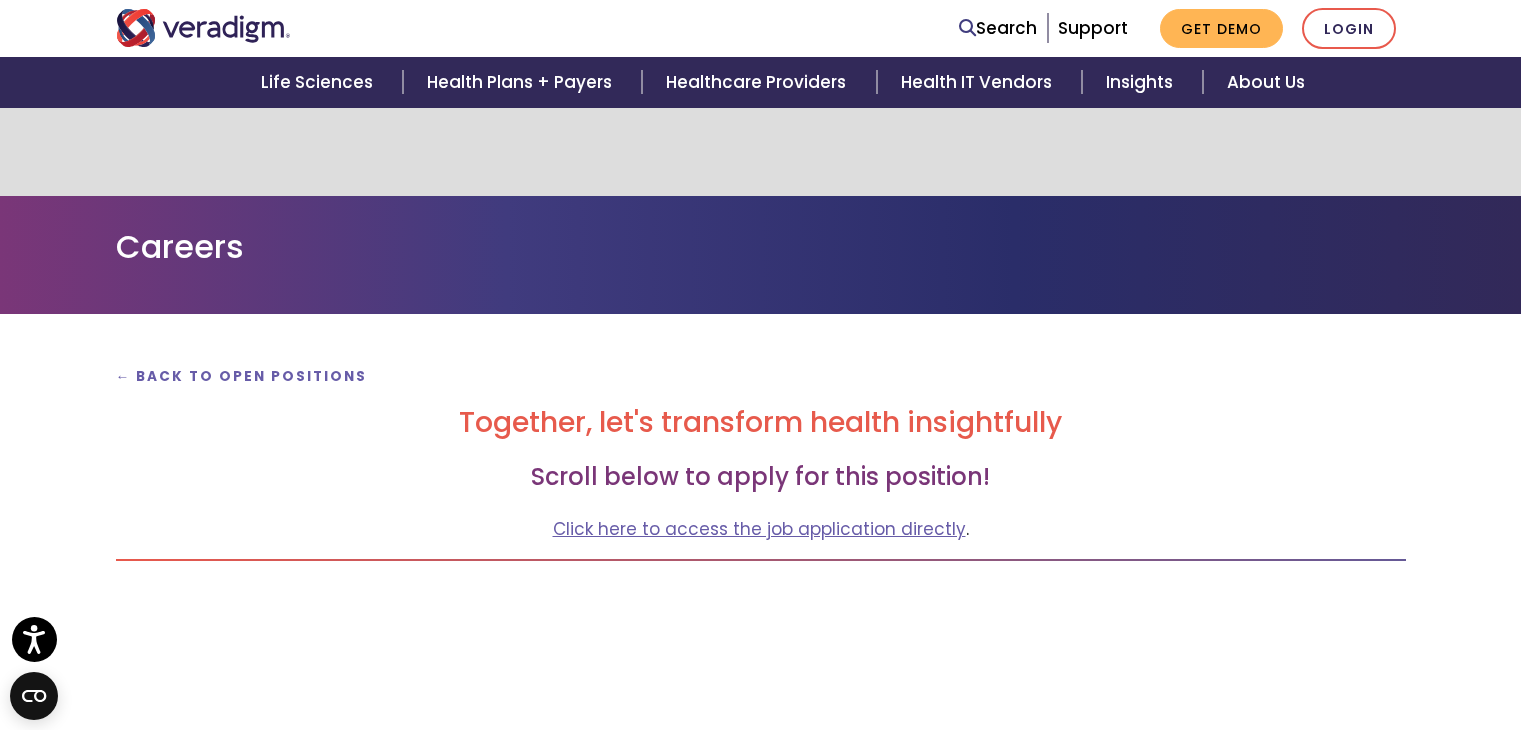scroll, scrollTop: 200, scrollLeft: 0, axis: vertical 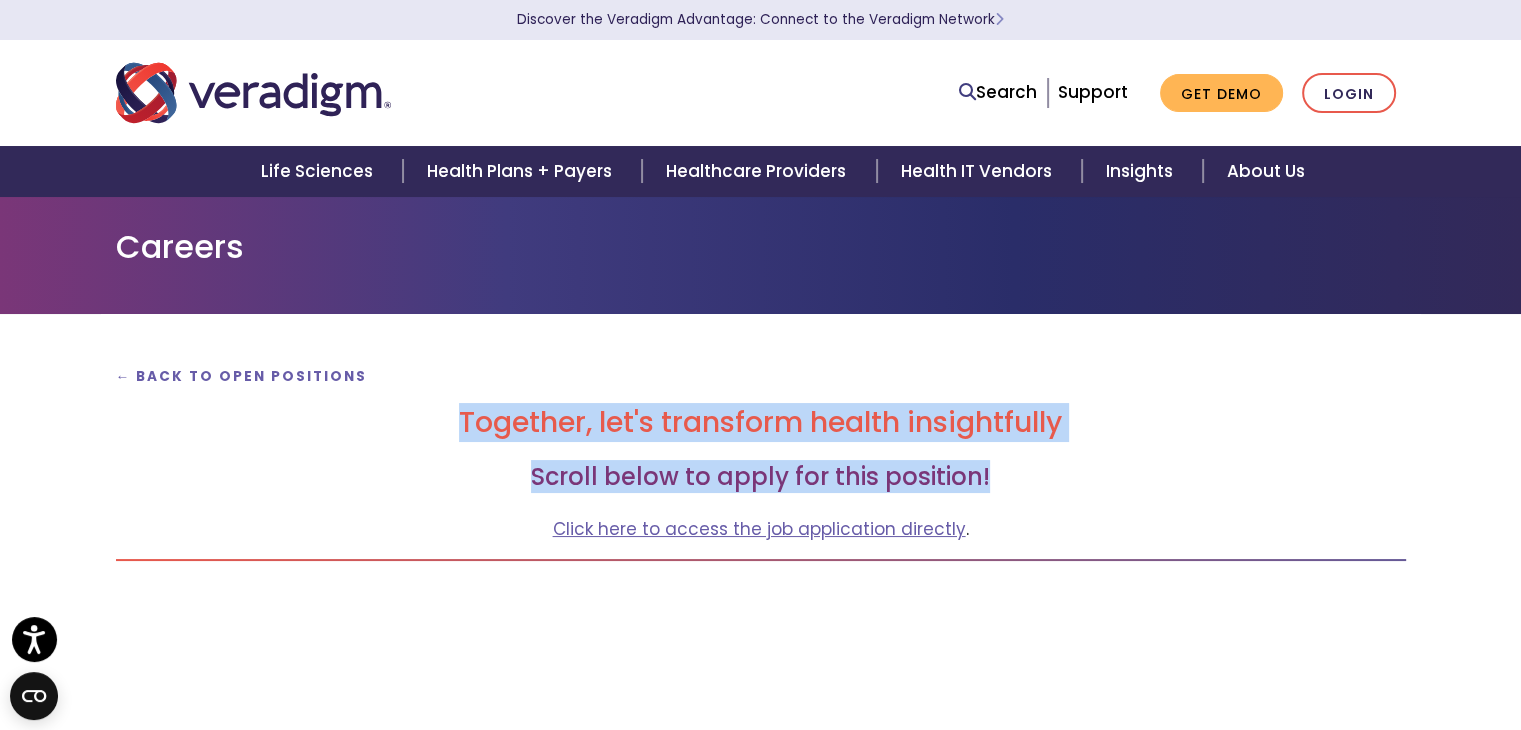 drag, startPoint x: 994, startPoint y: 472, endPoint x: 439, endPoint y: 416, distance: 557.81805 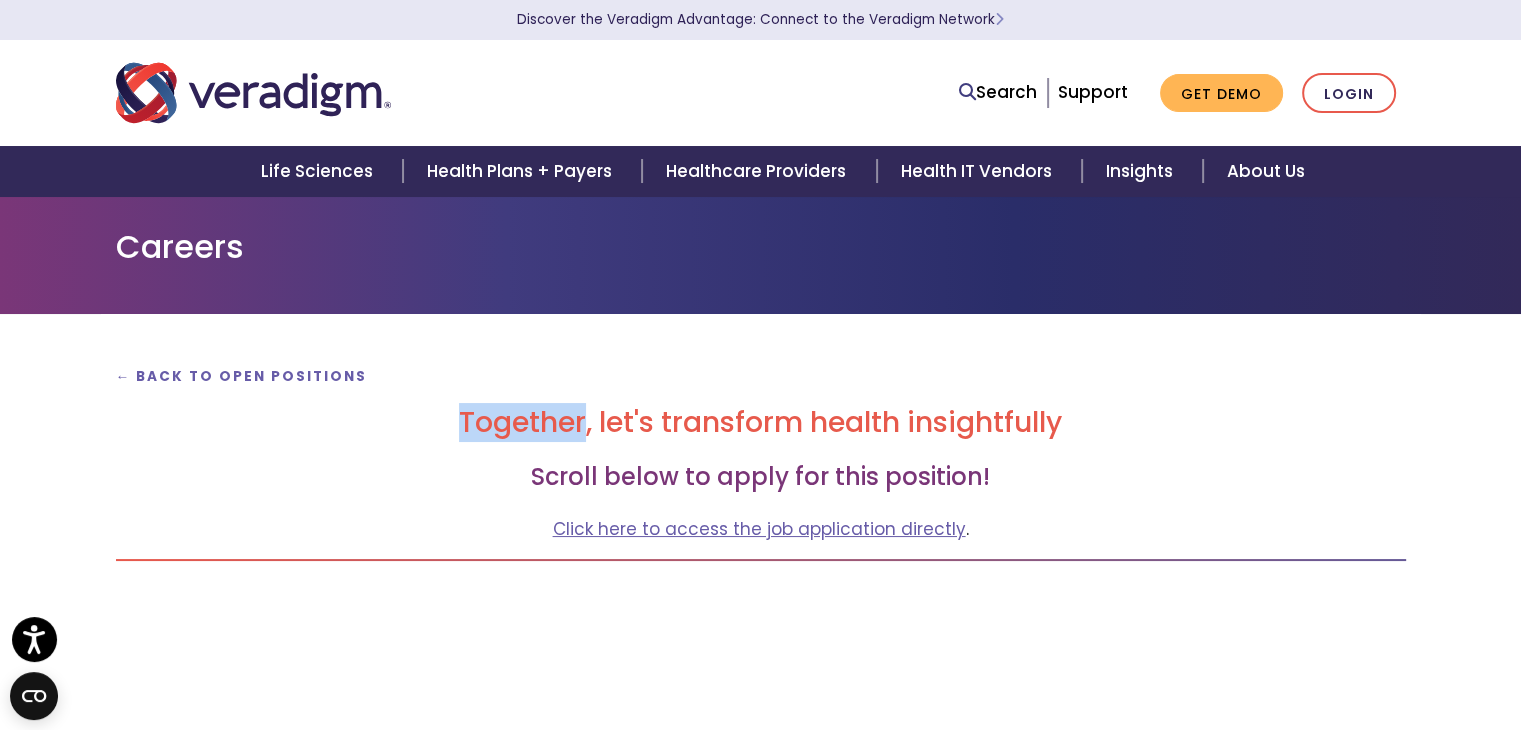 click on "Together, let's transform health insightfully" at bounding box center [761, 423] 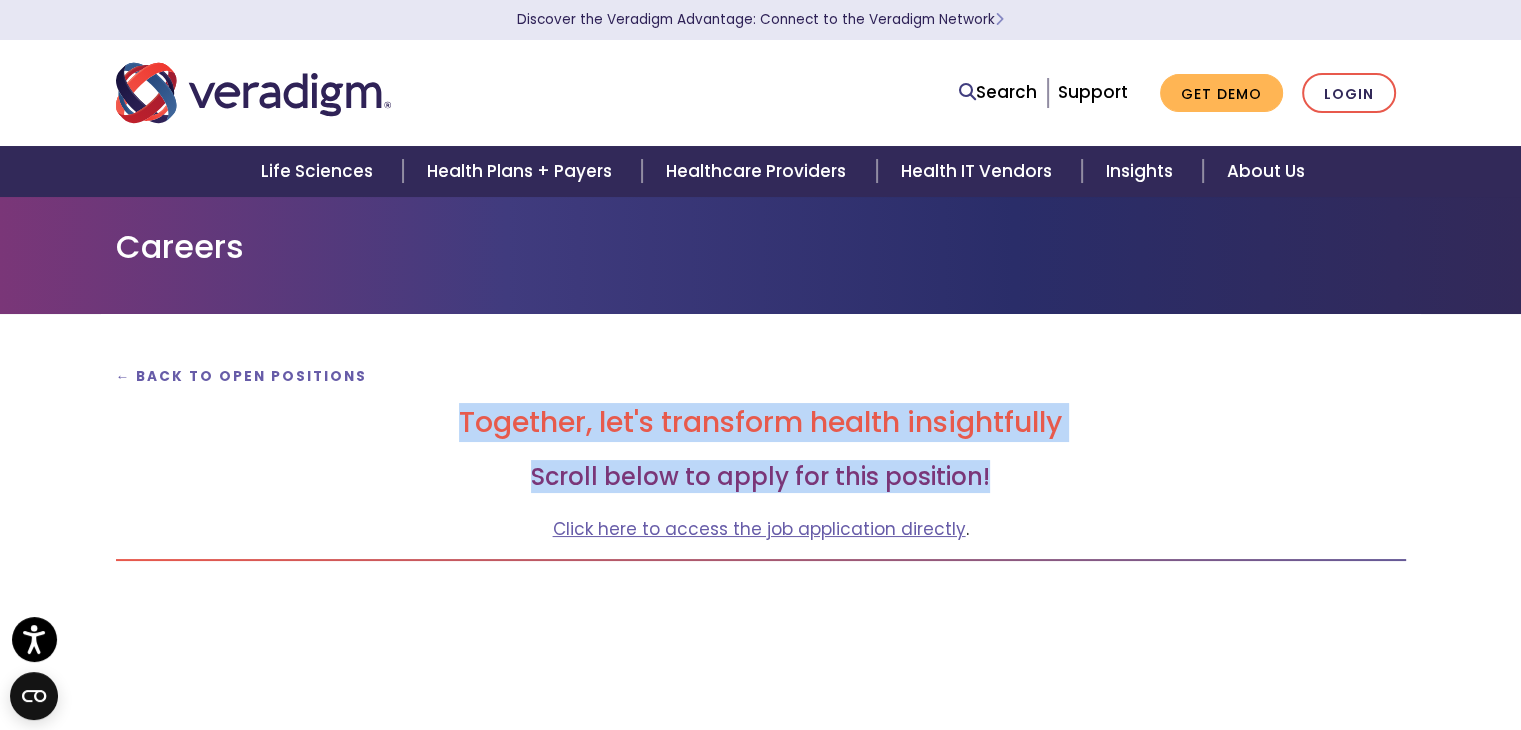 drag, startPoint x: 439, startPoint y: 416, endPoint x: 1003, endPoint y: 483, distance: 567.9657 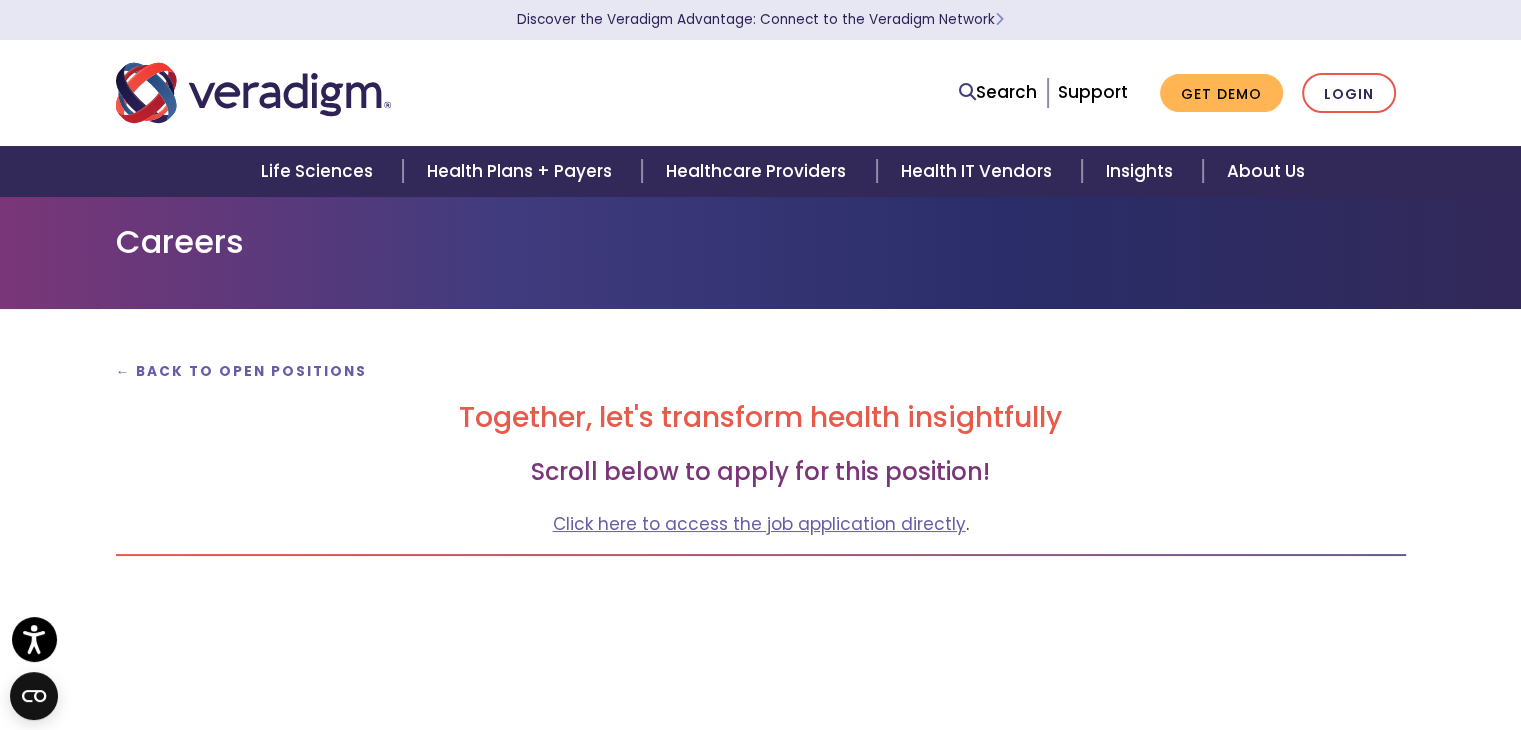 scroll, scrollTop: 0, scrollLeft: 0, axis: both 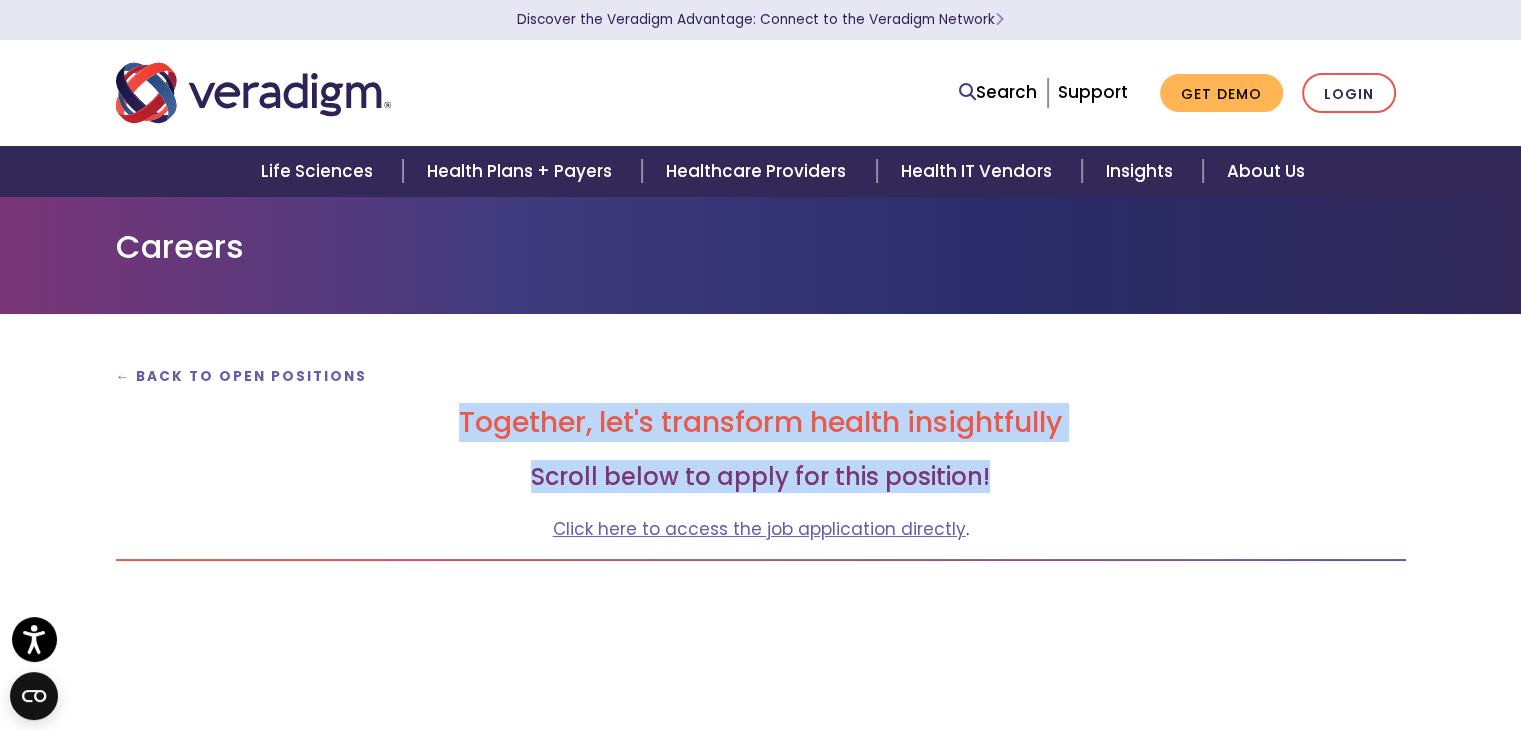 drag, startPoint x: 996, startPoint y: 473, endPoint x: 416, endPoint y: 337, distance: 595.7315 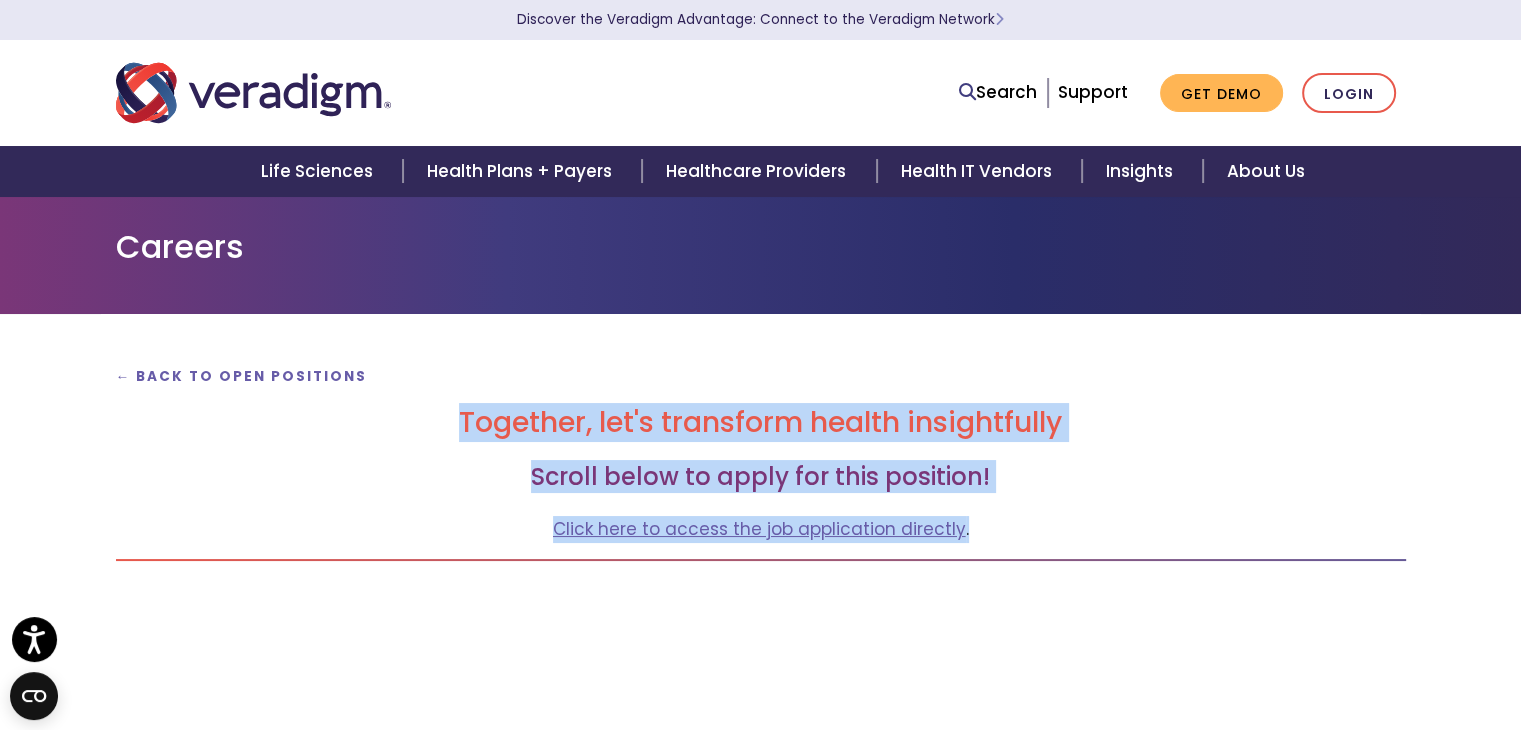 drag, startPoint x: 407, startPoint y: 414, endPoint x: 1068, endPoint y: 497, distance: 666.1907 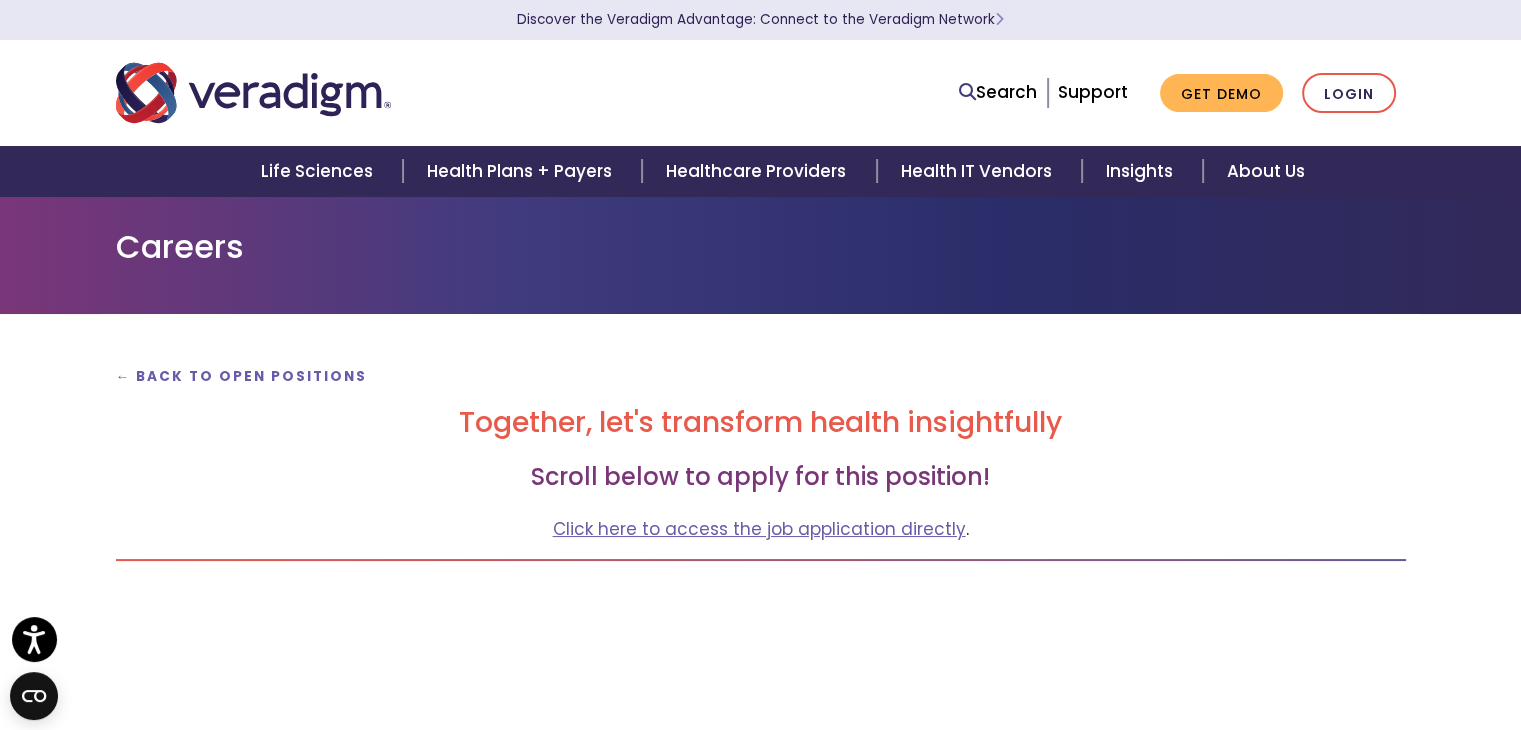 click on "← Back to Open Positions
Together, let's transform health insightfully
Scroll below to apply for this position! Click here to access the job application directly ." at bounding box center [761, 4773] 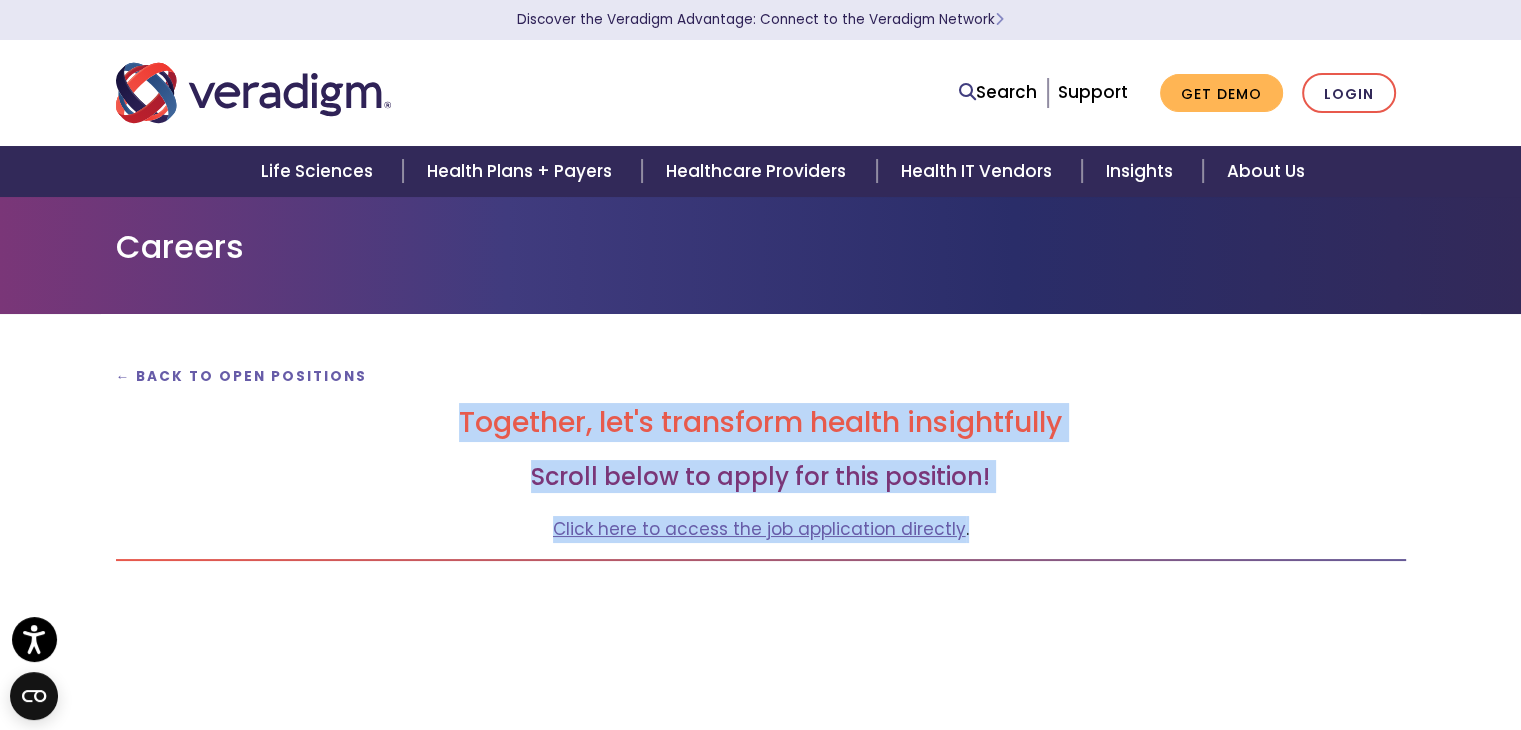 drag, startPoint x: 1039, startPoint y: 534, endPoint x: 412, endPoint y: 396, distance: 642.007 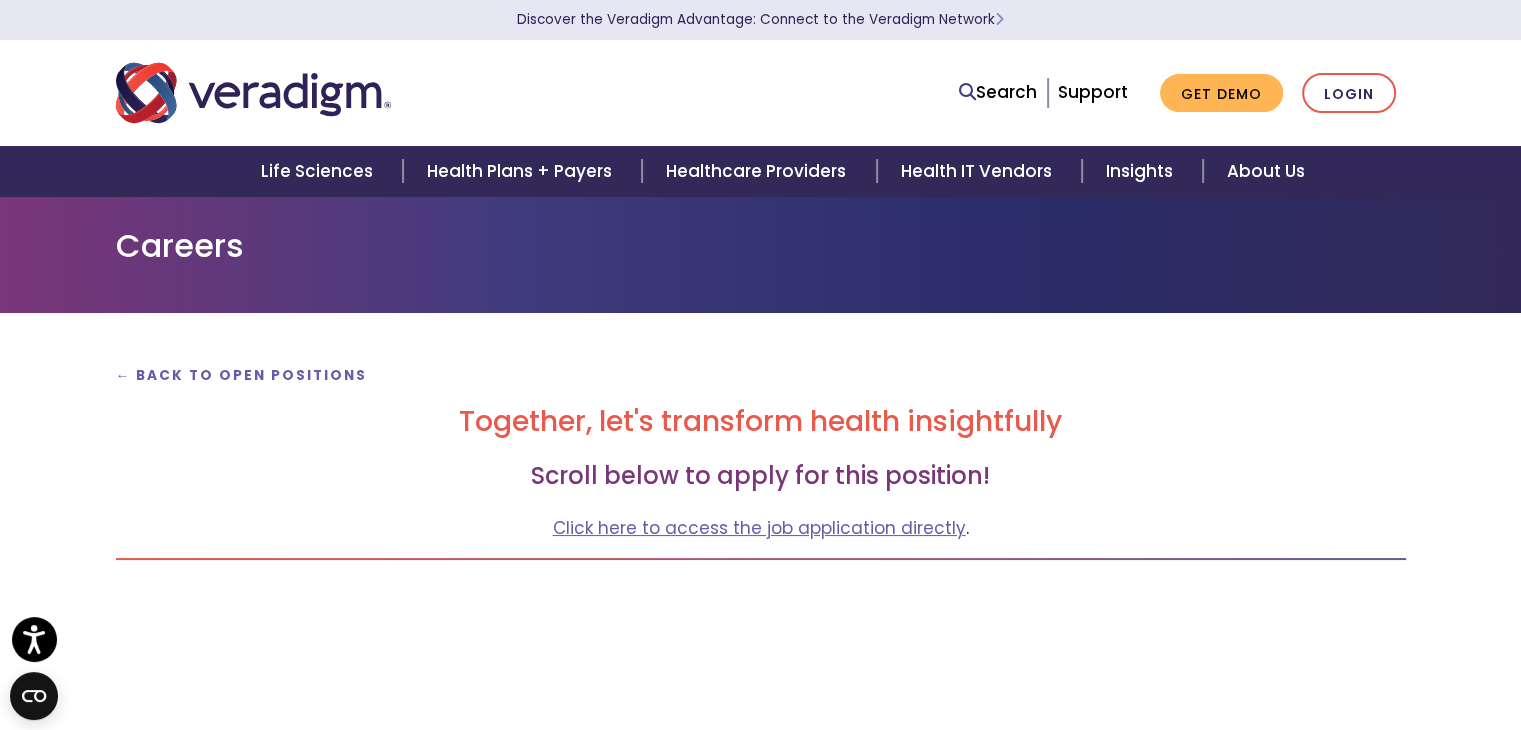 scroll, scrollTop: 0, scrollLeft: 0, axis: both 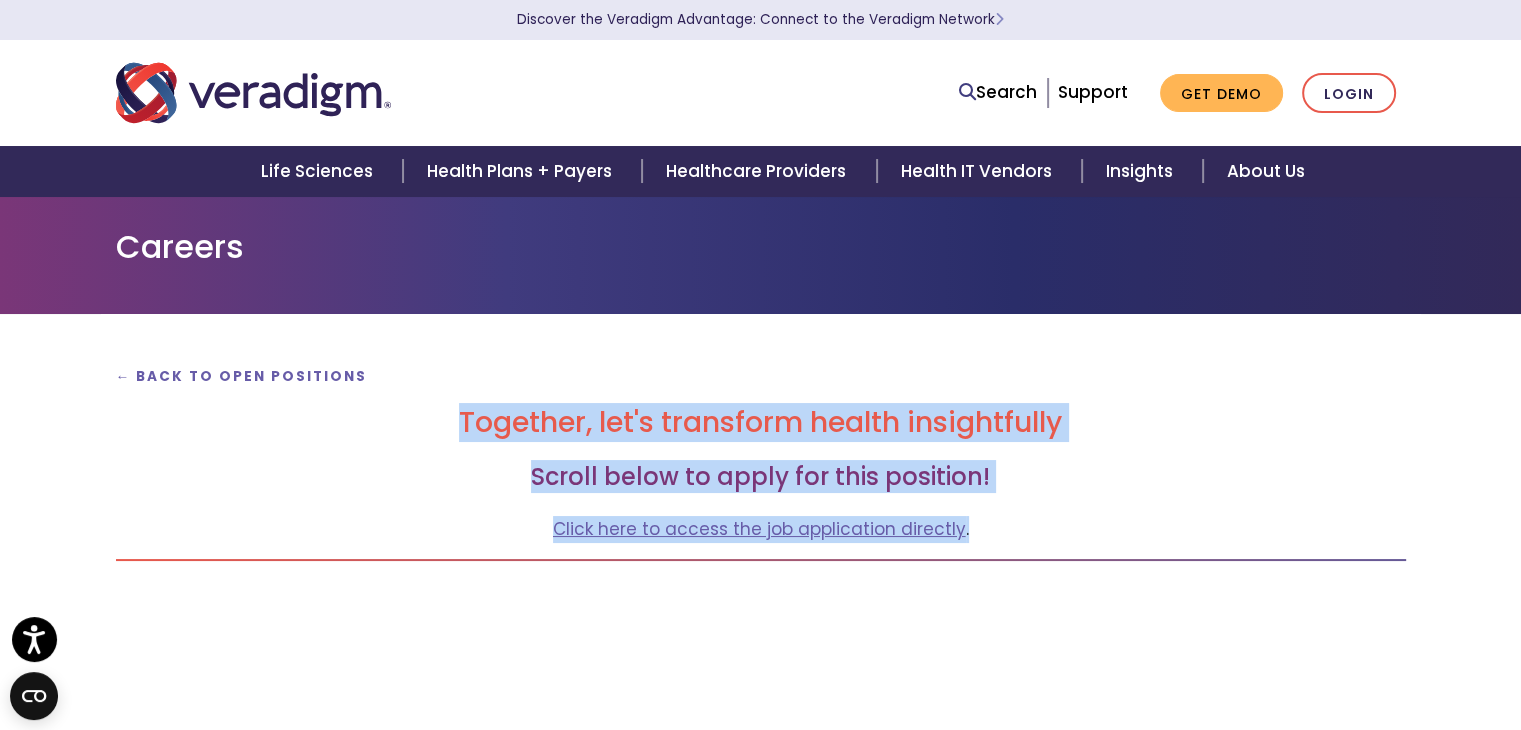 drag, startPoint x: 429, startPoint y: 411, endPoint x: 1139, endPoint y: 533, distance: 720.40546 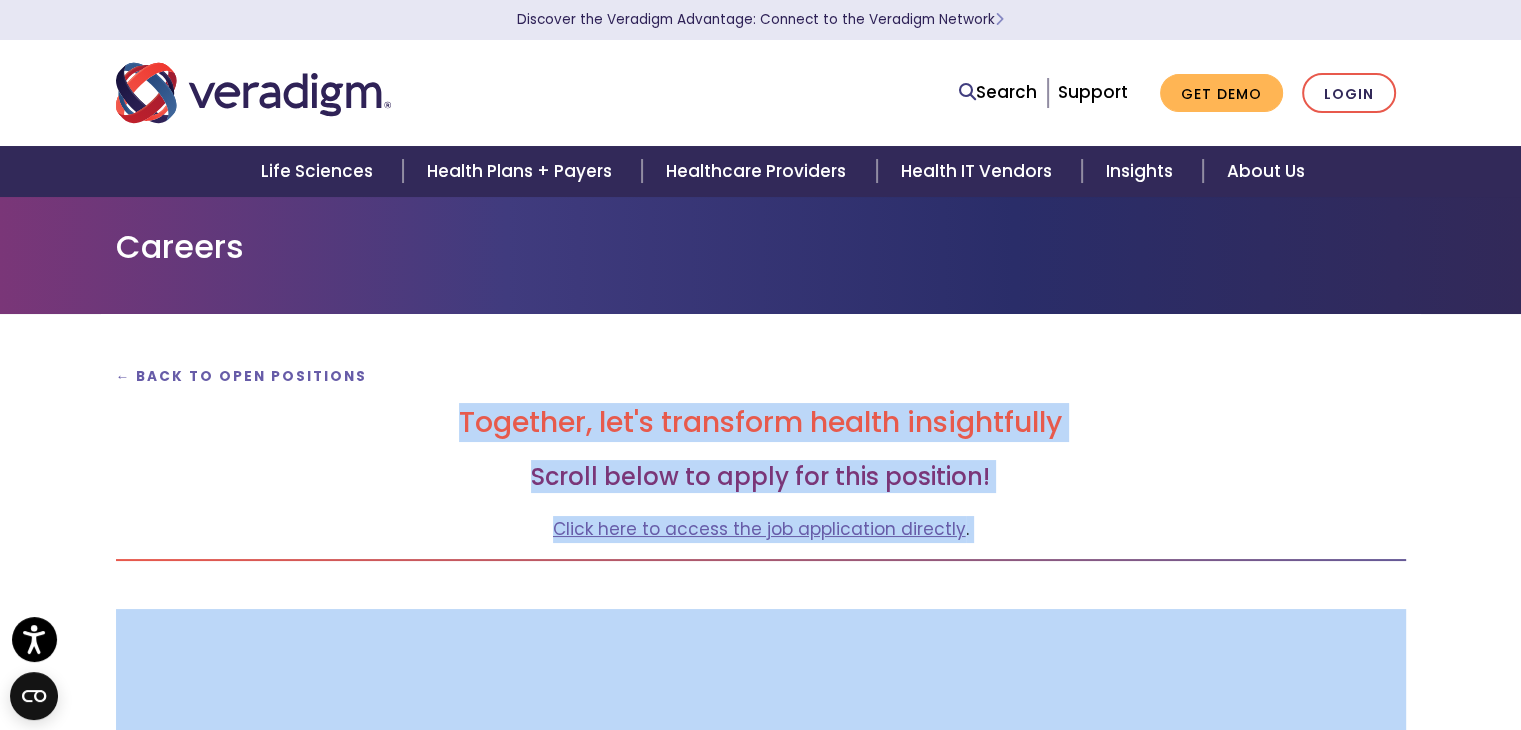 drag, startPoint x: 440, startPoint y: 405, endPoint x: 1217, endPoint y: 608, distance: 803.0803 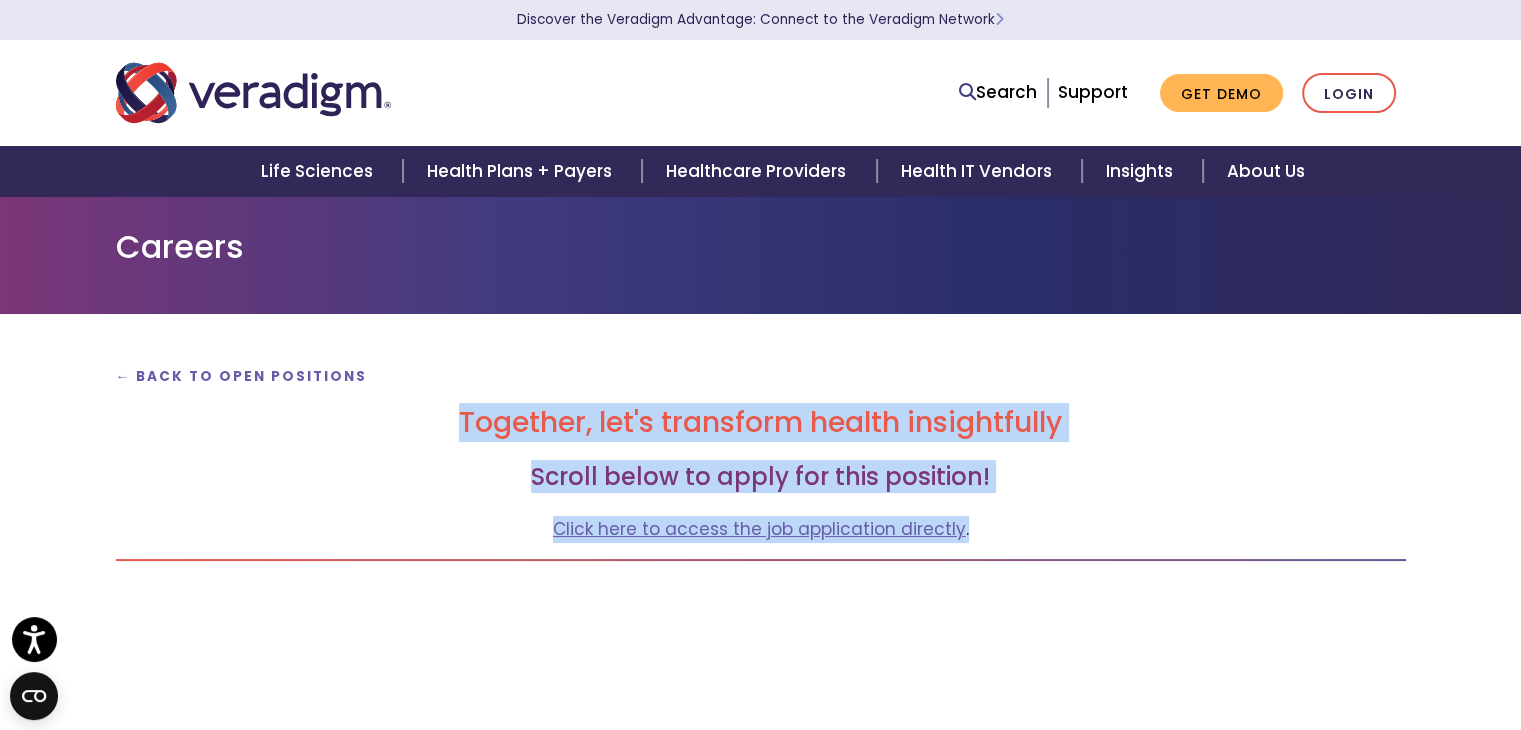 drag, startPoint x: 1028, startPoint y: 517, endPoint x: 519, endPoint y: 337, distance: 539.88983 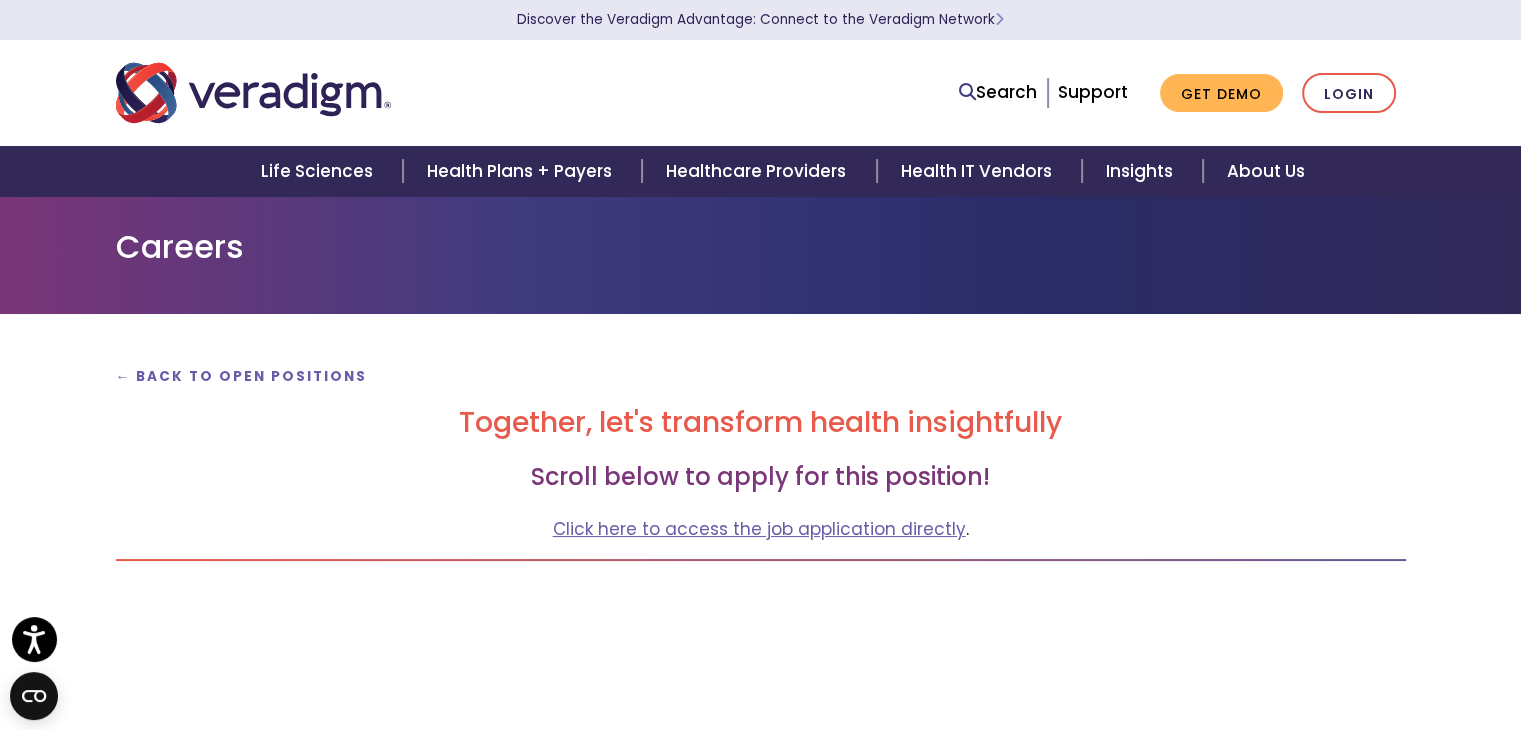 click on "← Back to Open Positions
Together, let's transform health insightfully
Scroll below to apply for this position! Click here to access the job application directly ." at bounding box center (761, 4773) 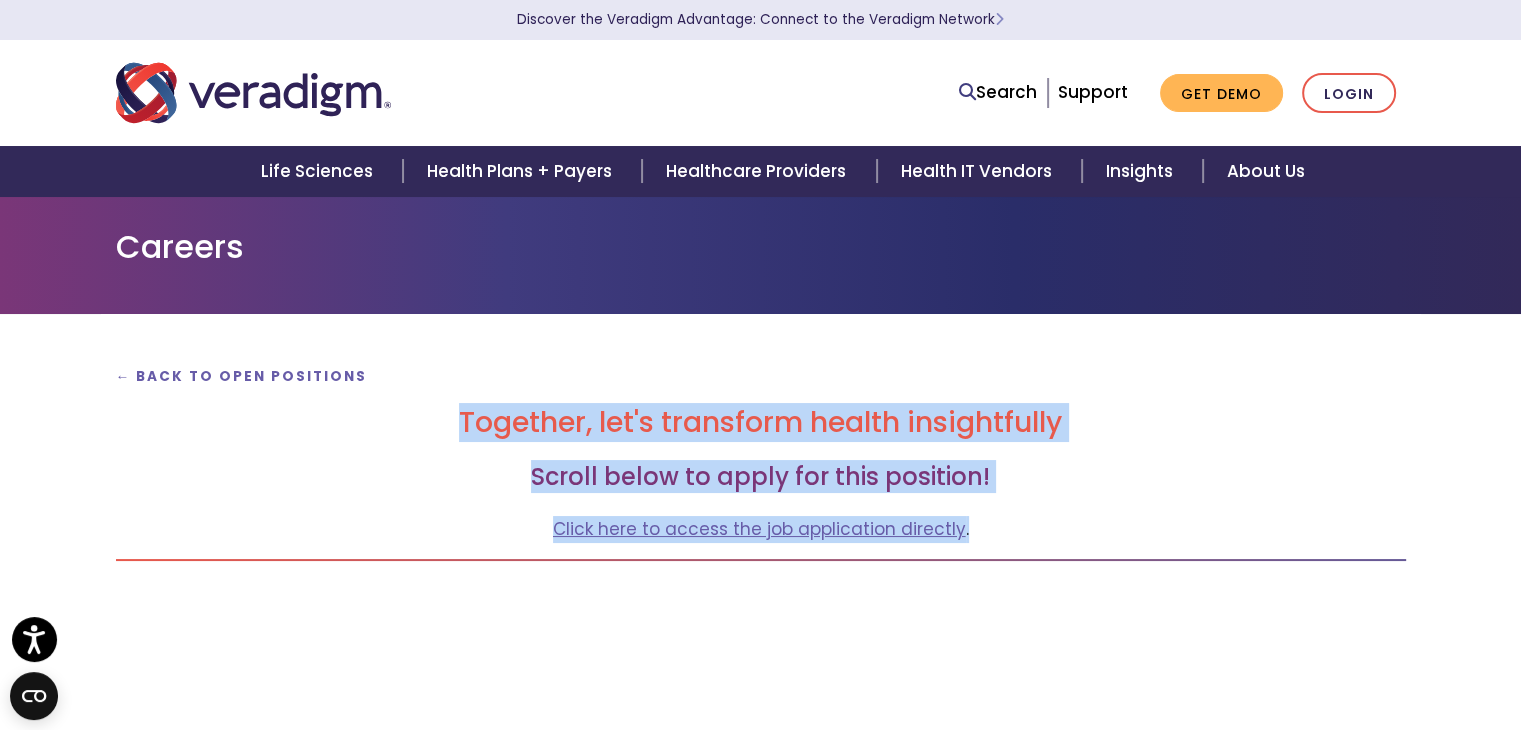drag, startPoint x: 986, startPoint y: 529, endPoint x: 406, endPoint y: 385, distance: 597.6086 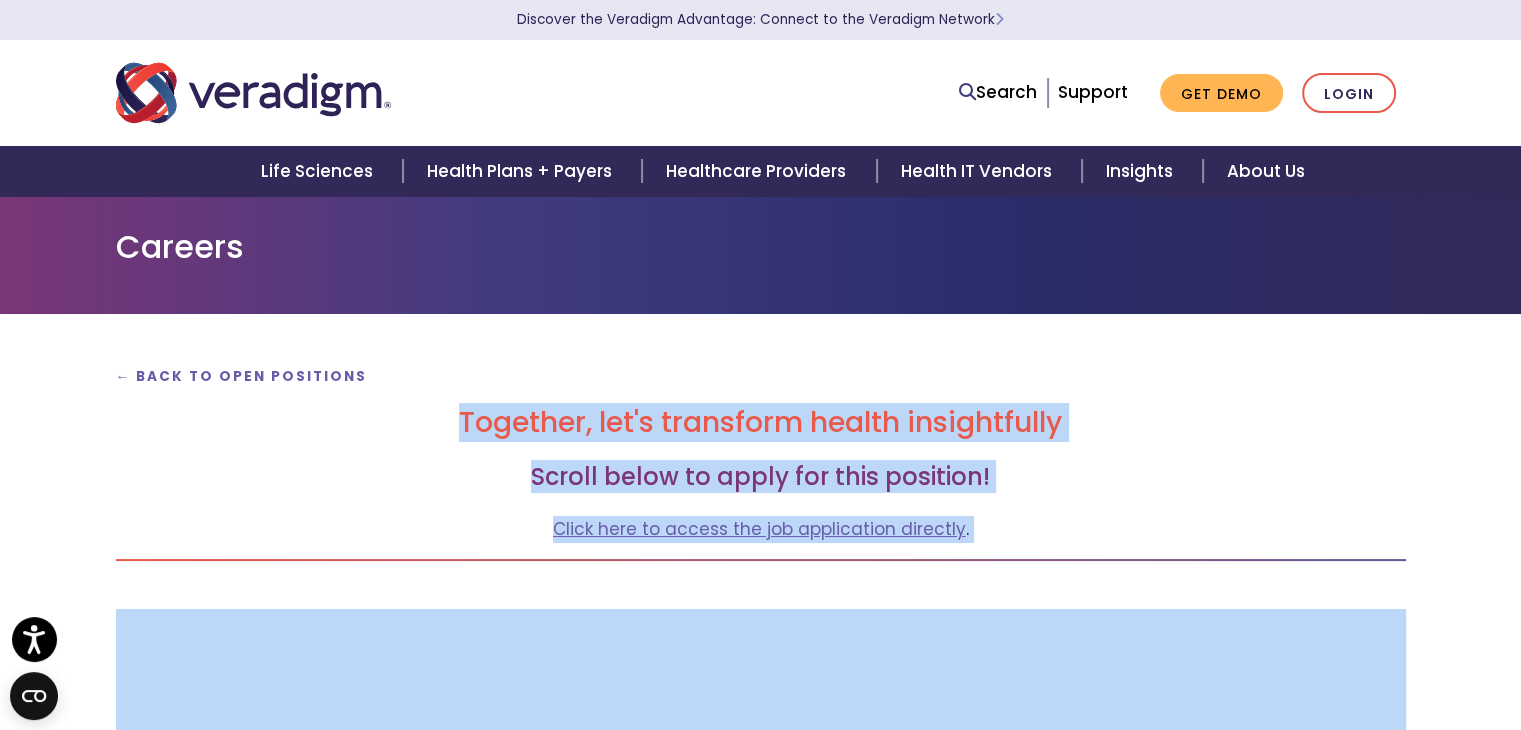 drag, startPoint x: 416, startPoint y: 408, endPoint x: 1062, endPoint y: 581, distance: 668.7638 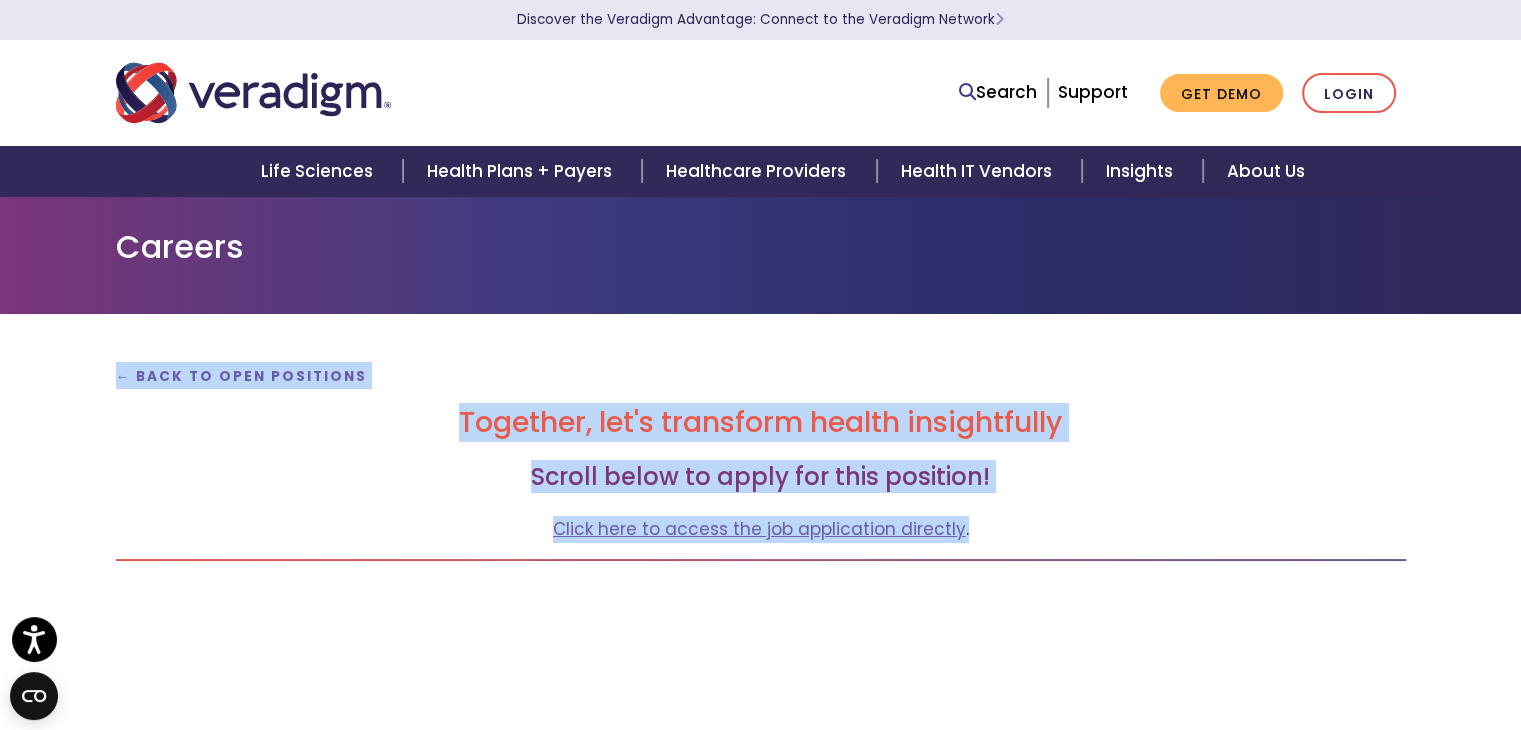 drag, startPoint x: 1018, startPoint y: 529, endPoint x: 237, endPoint y: 288, distance: 817.3384 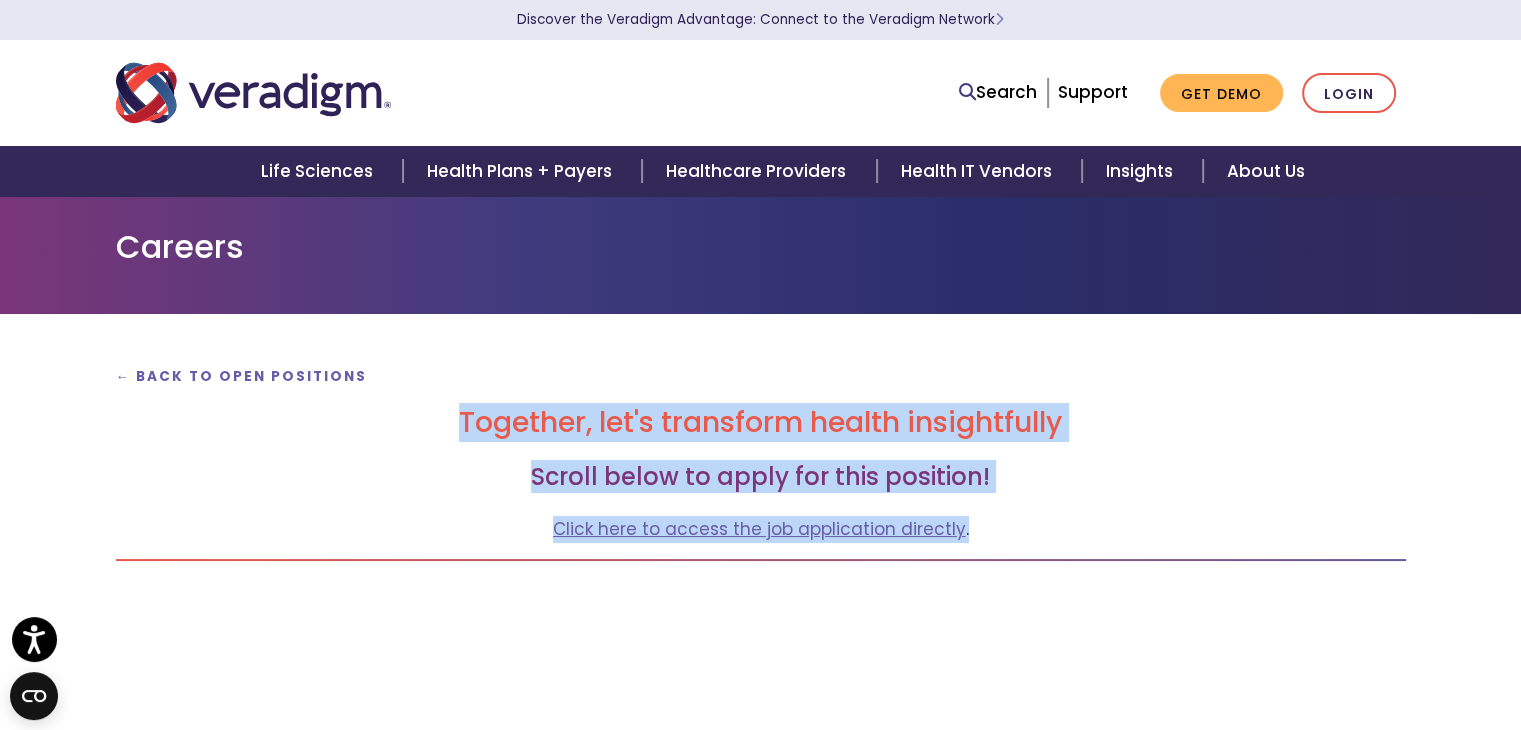 drag, startPoint x: 416, startPoint y: 413, endPoint x: 1008, endPoint y: 538, distance: 605.0529 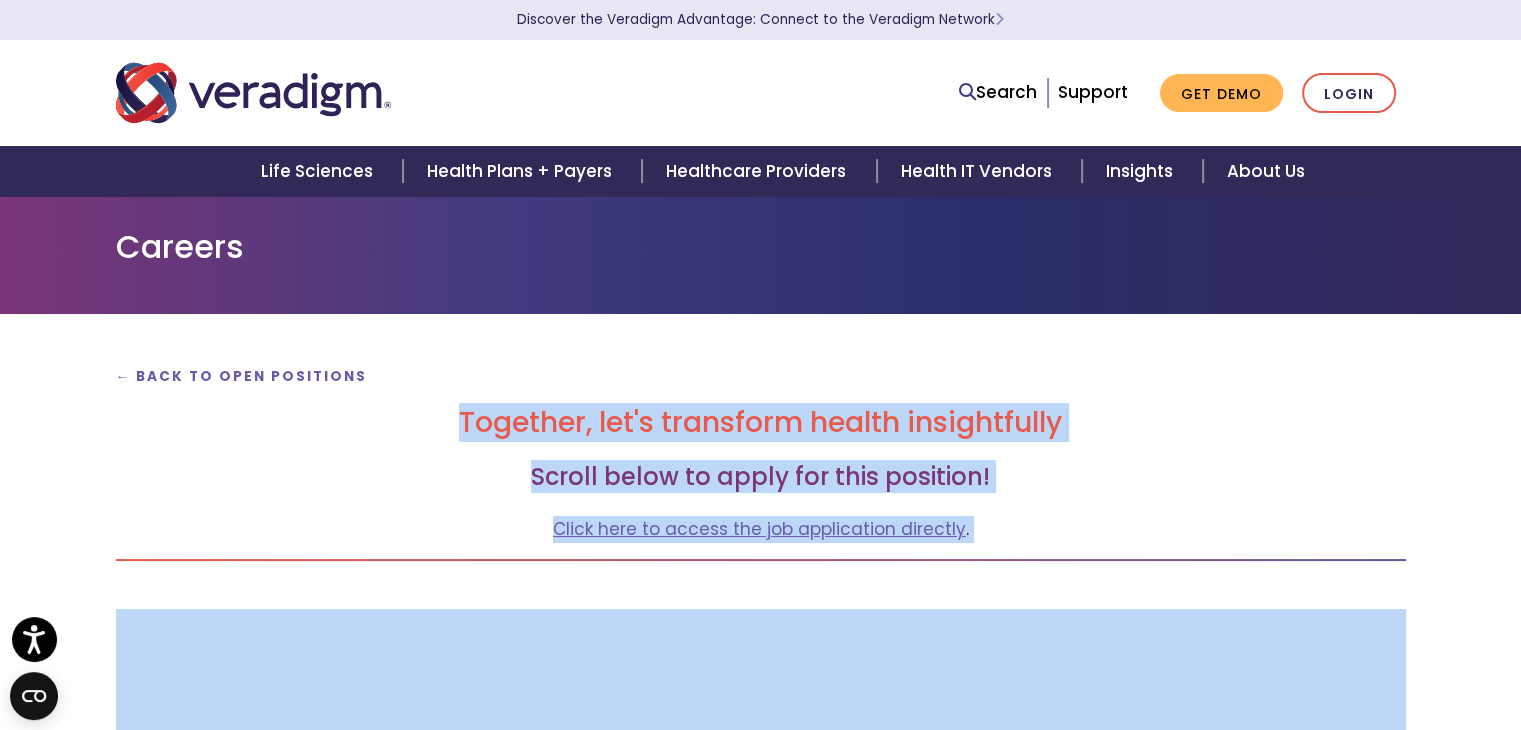 drag, startPoint x: 448, startPoint y: 413, endPoint x: 1037, endPoint y: 577, distance: 611.40576 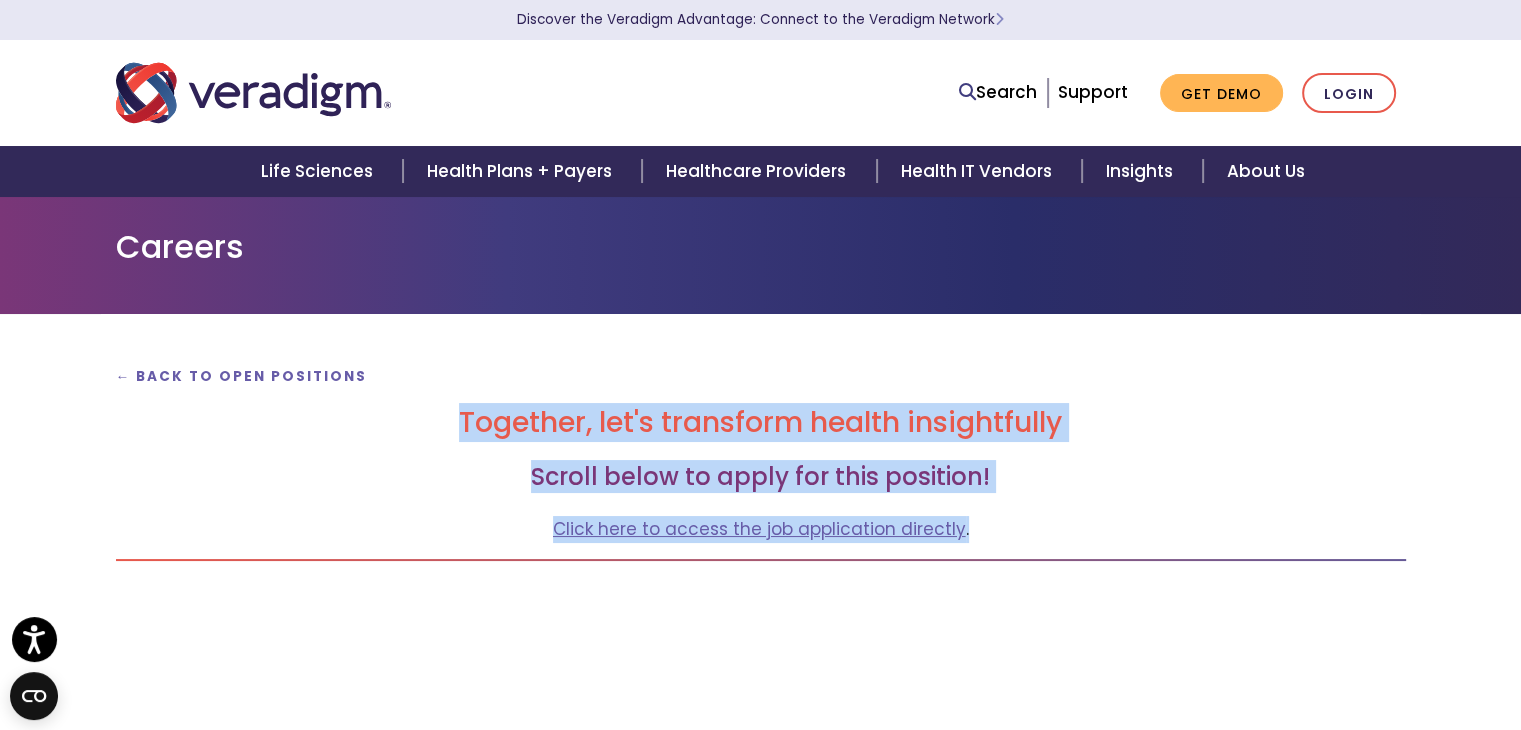 drag, startPoint x: 993, startPoint y: 537, endPoint x: 433, endPoint y: 385, distance: 580.262 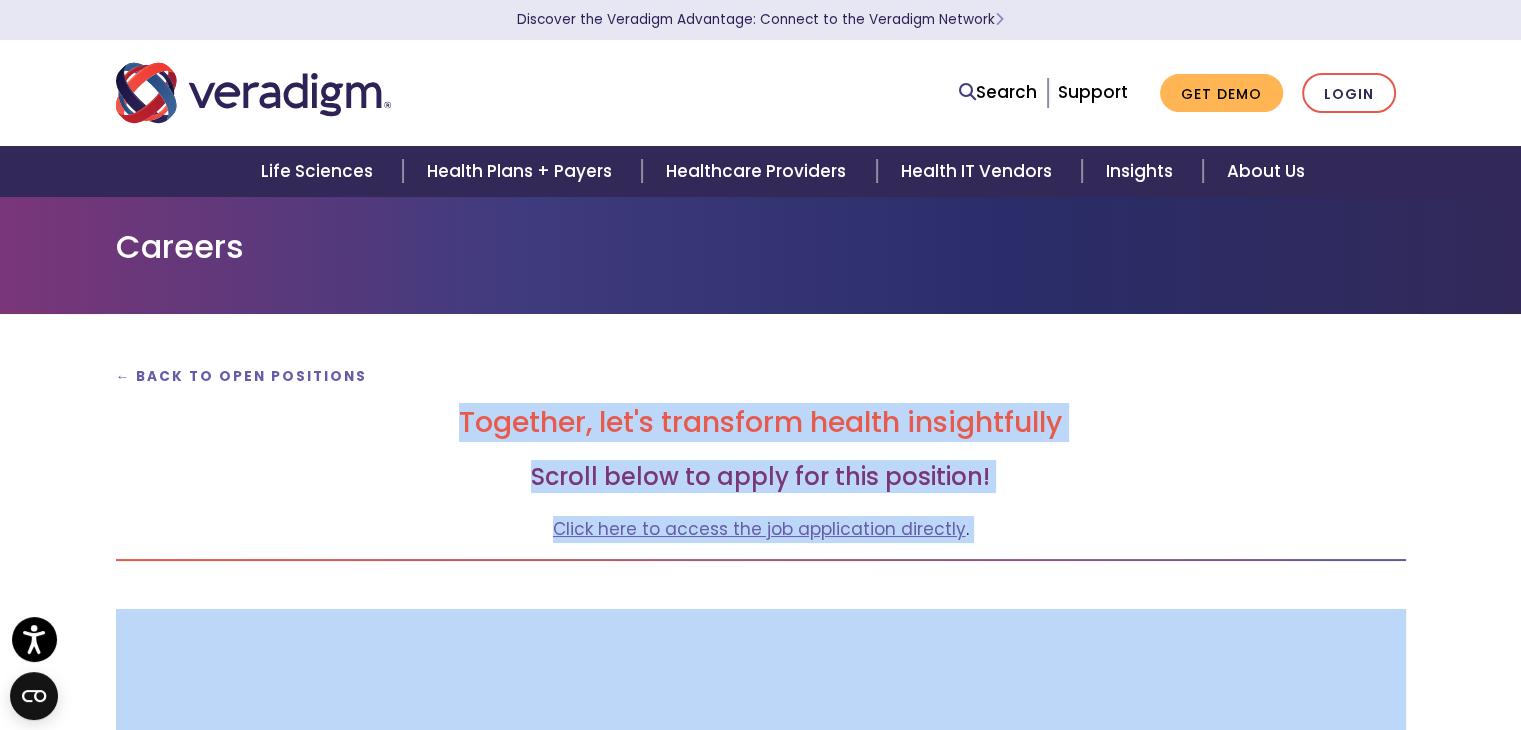 drag, startPoint x: 429, startPoint y: 401, endPoint x: 998, endPoint y: 561, distance: 591.0677 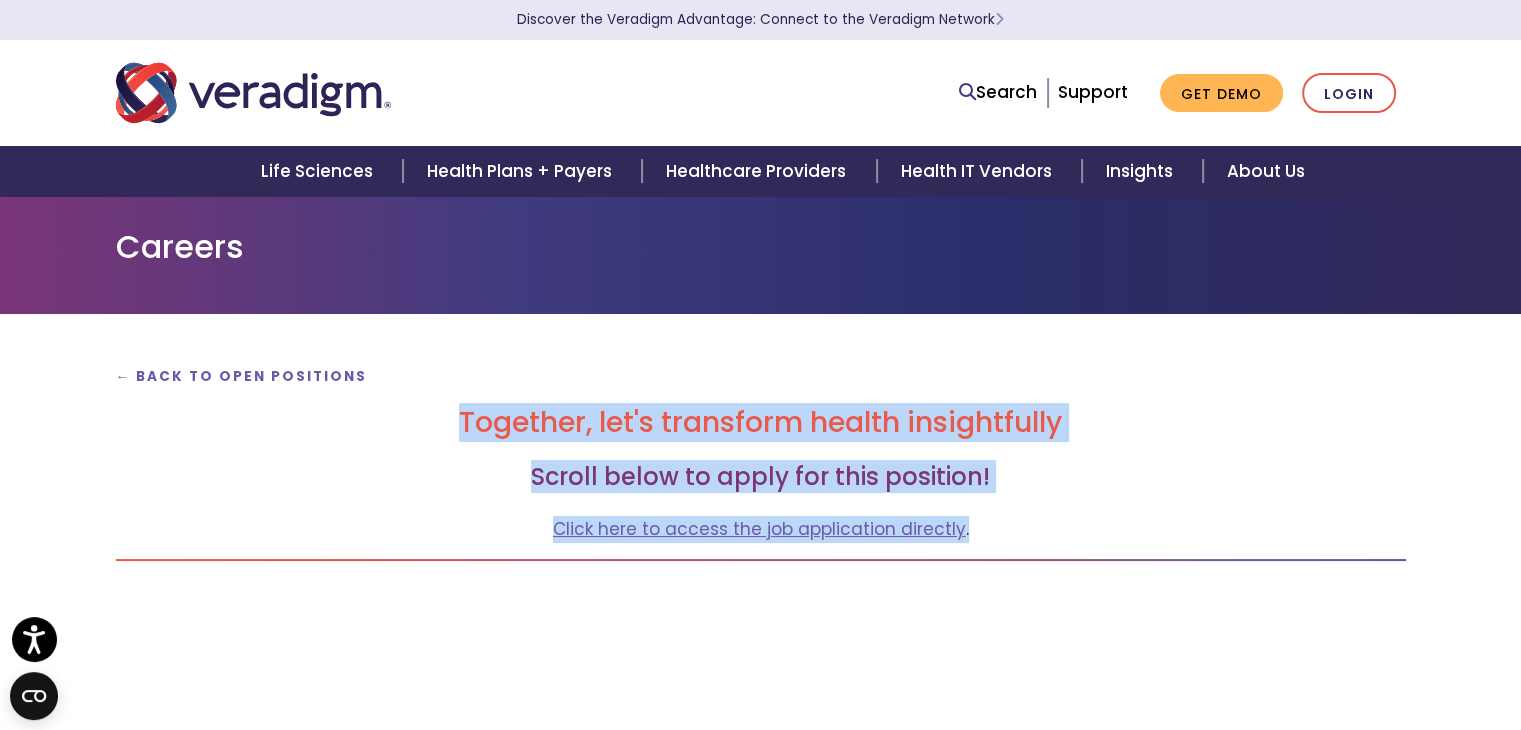 drag, startPoint x: 996, startPoint y: 535, endPoint x: 424, endPoint y: 372, distance: 594.77136 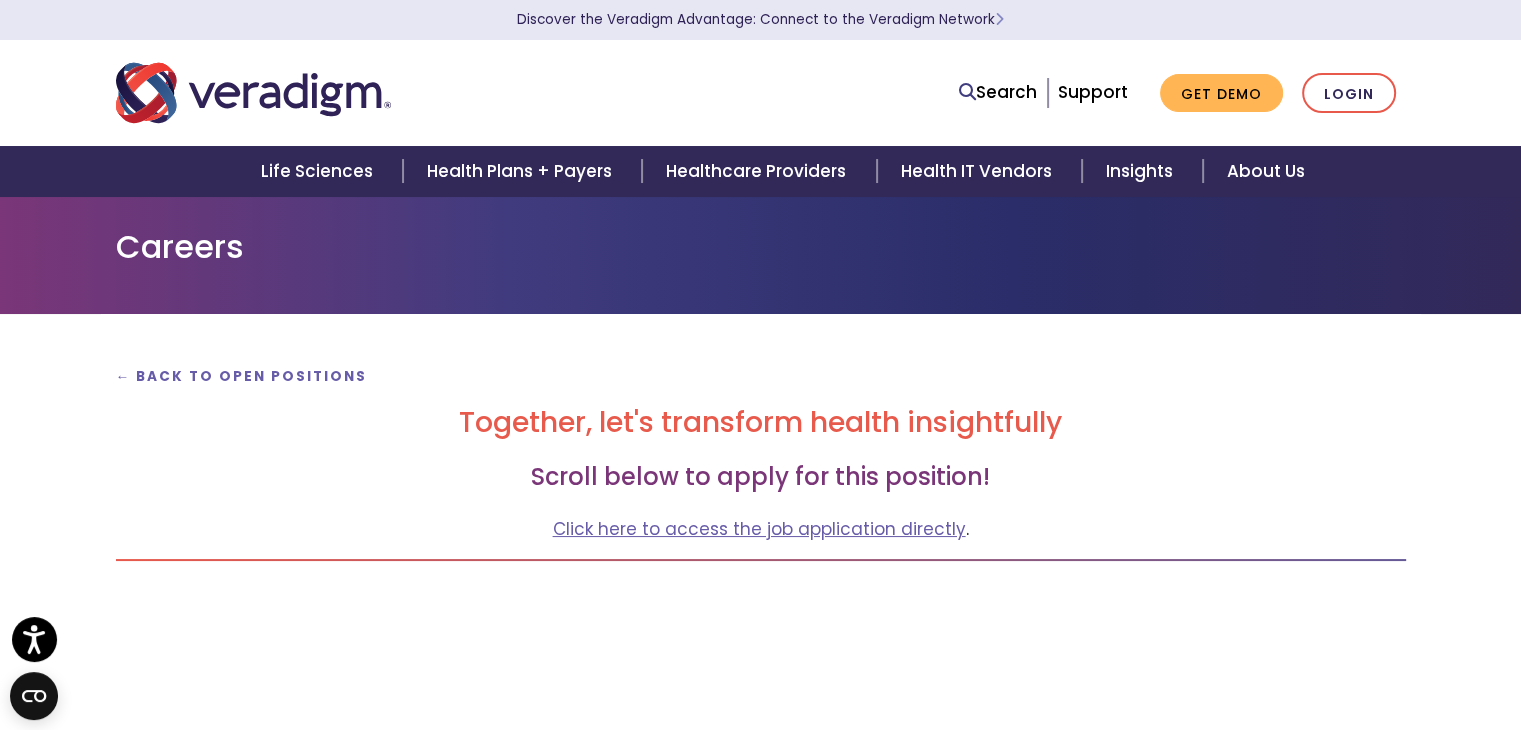 click on "← Back to Open Positions
Together, let's transform health insightfully
Scroll below to apply for this position! Click here to access the job application directly ." at bounding box center (761, 4773) 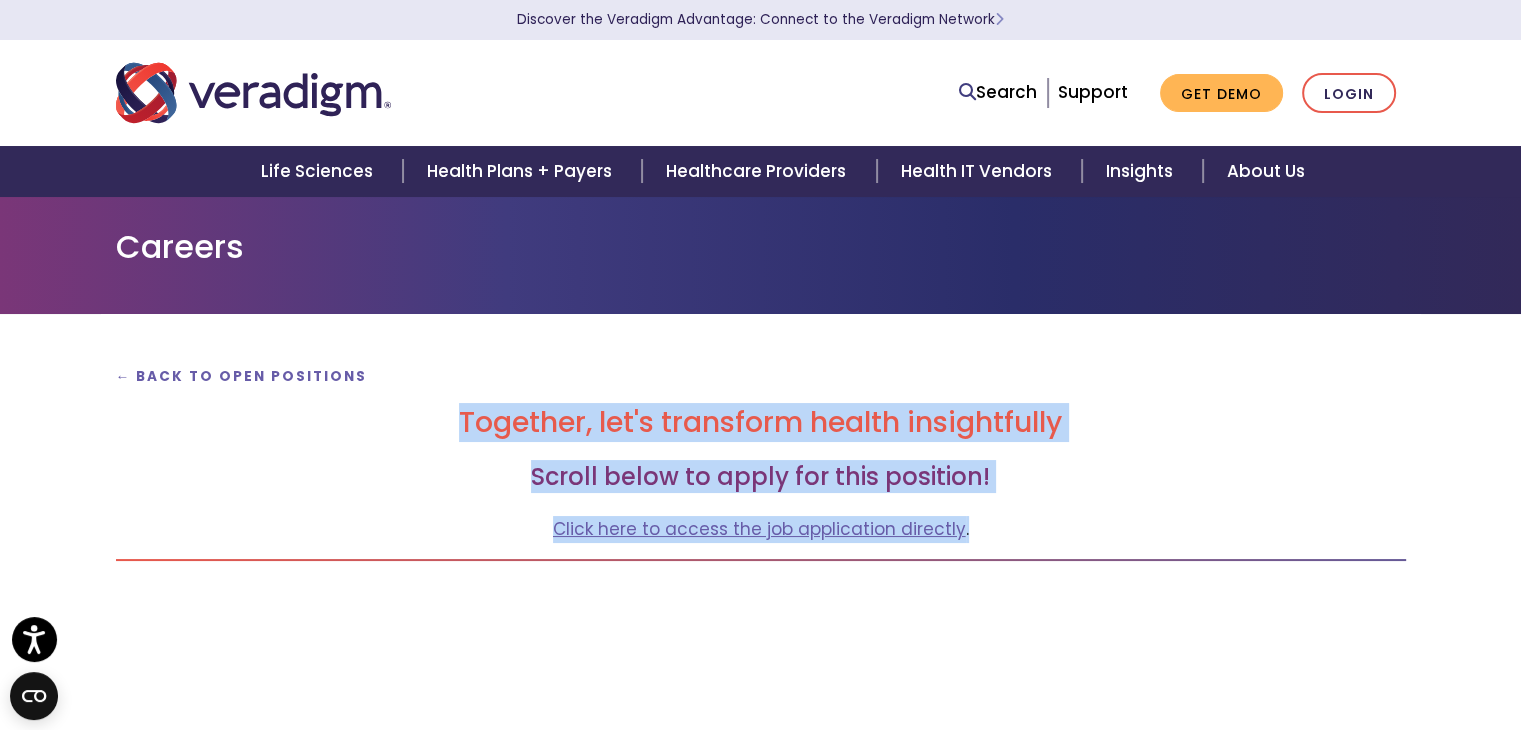 drag, startPoint x: 984, startPoint y: 546, endPoint x: 360, endPoint y: 412, distance: 638.22565 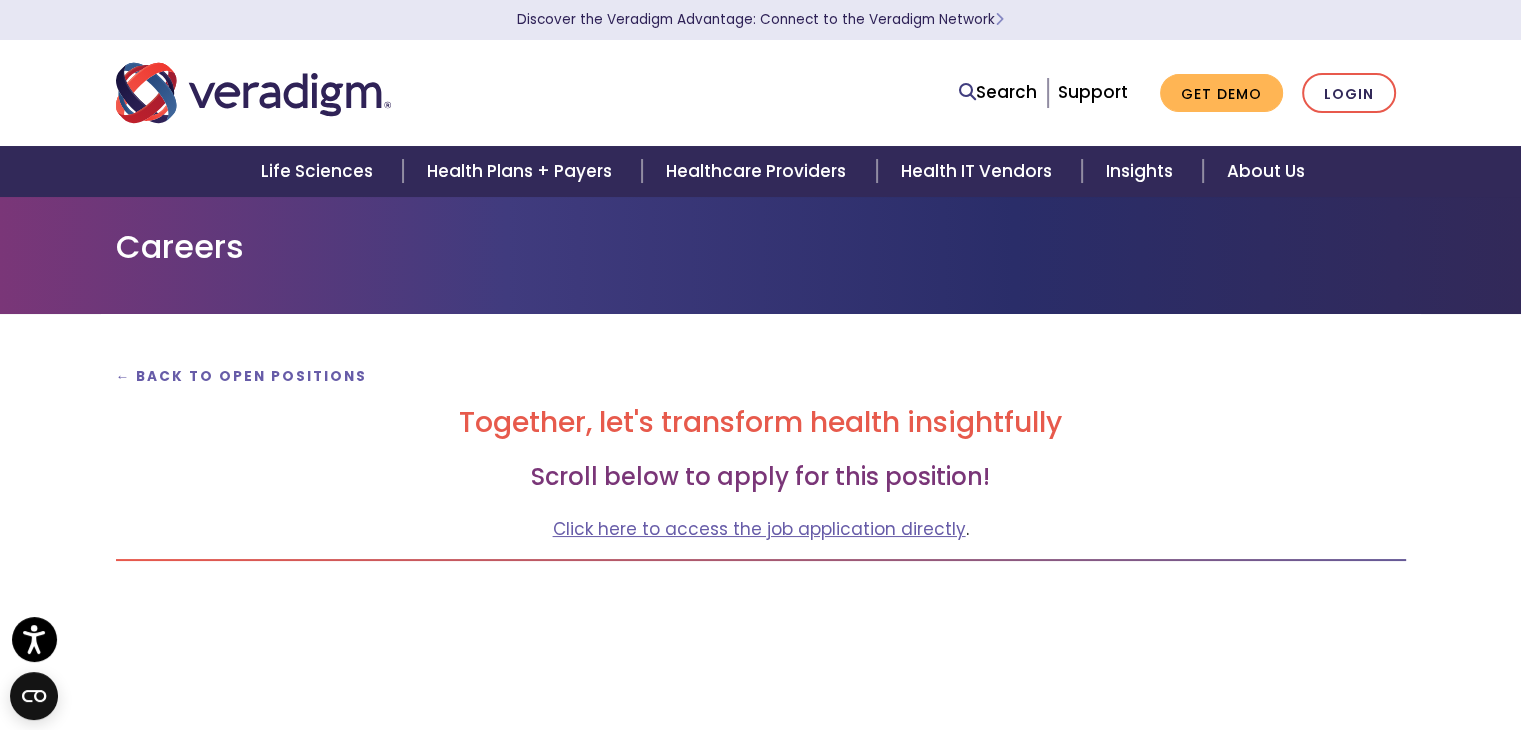 click on "Together, let's transform health insightfully" at bounding box center (761, 423) 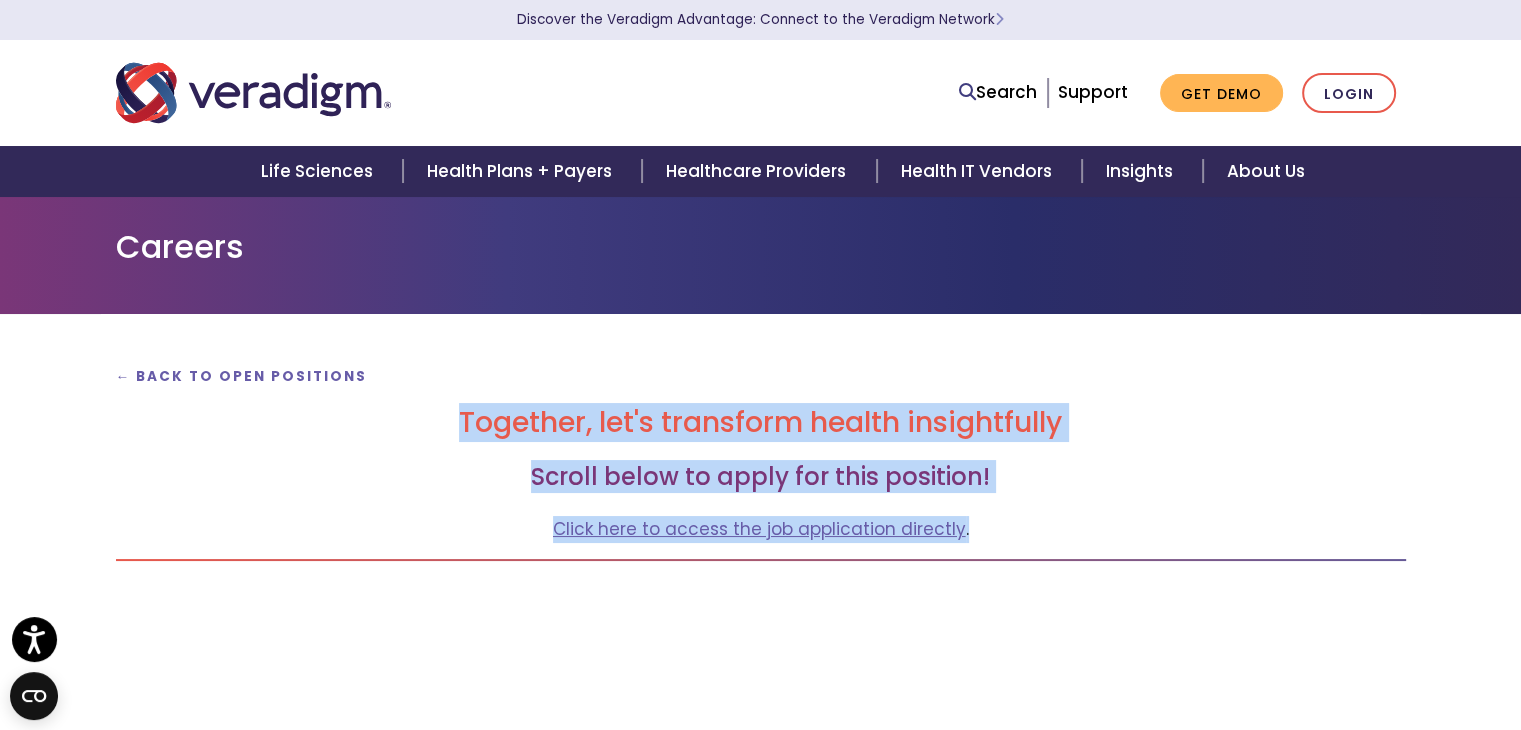 drag, startPoint x: 465, startPoint y: 420, endPoint x: 1012, endPoint y: 521, distance: 556.24634 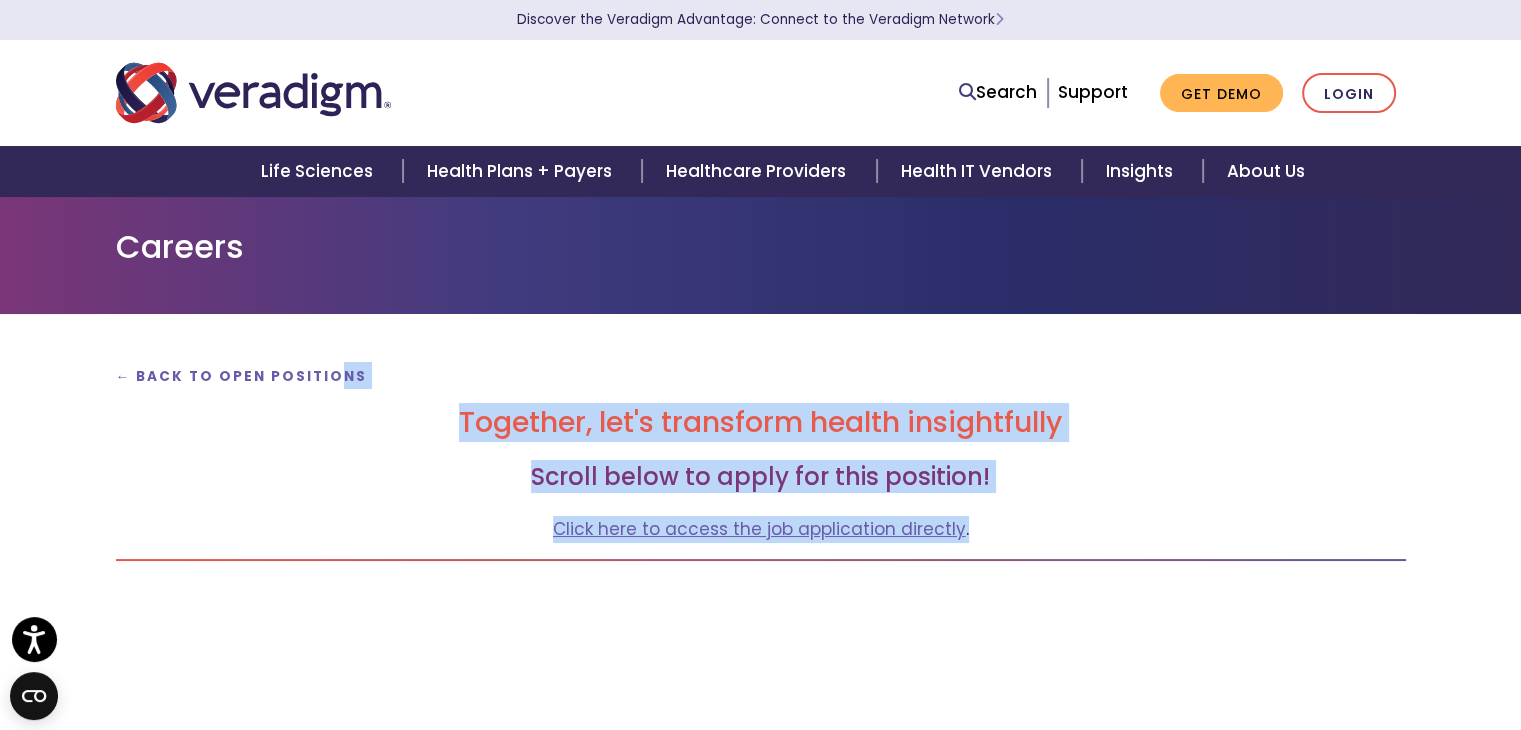 drag, startPoint x: 1006, startPoint y: 536, endPoint x: 334, endPoint y: 341, distance: 699.72064 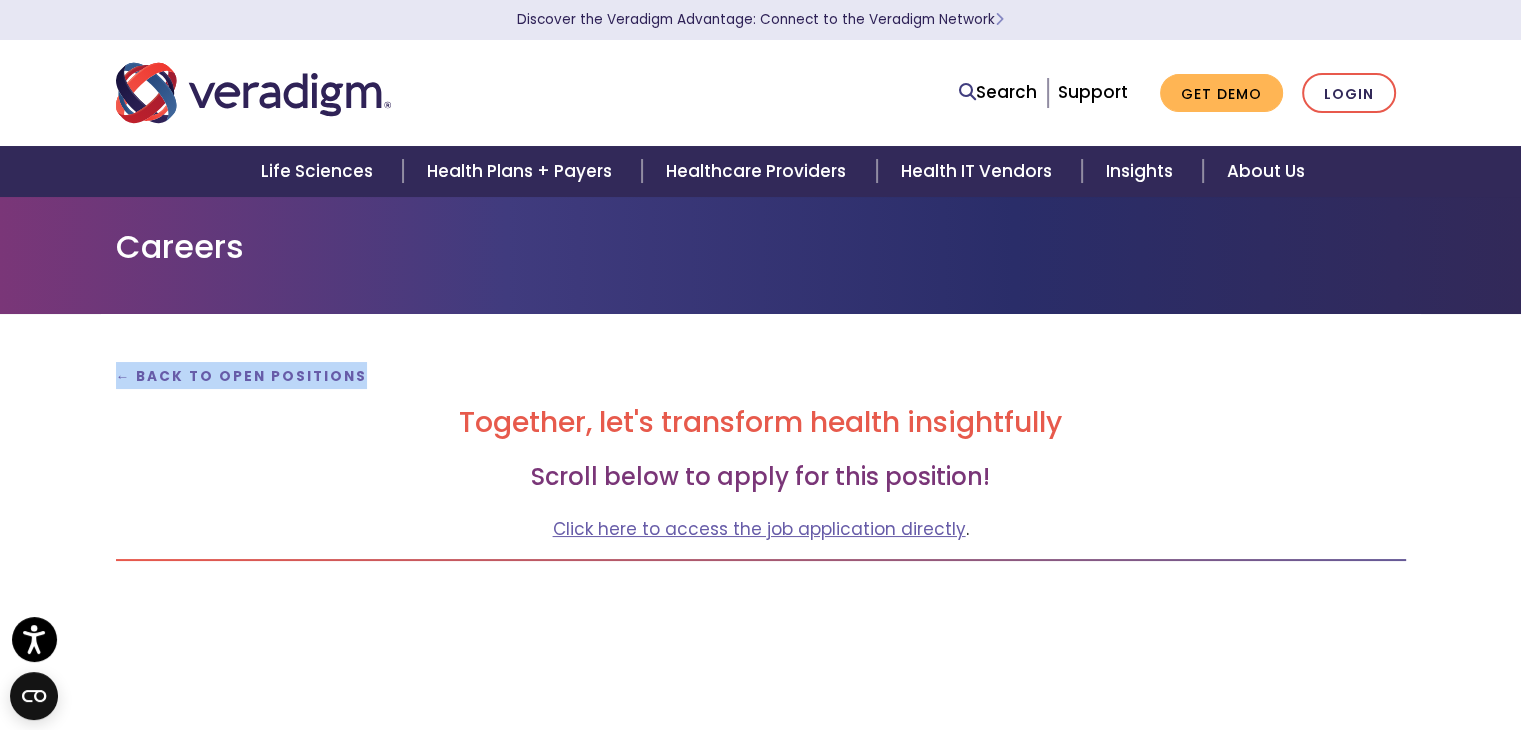 drag, startPoint x: 368, startPoint y: 379, endPoint x: 103, endPoint y: 379, distance: 265 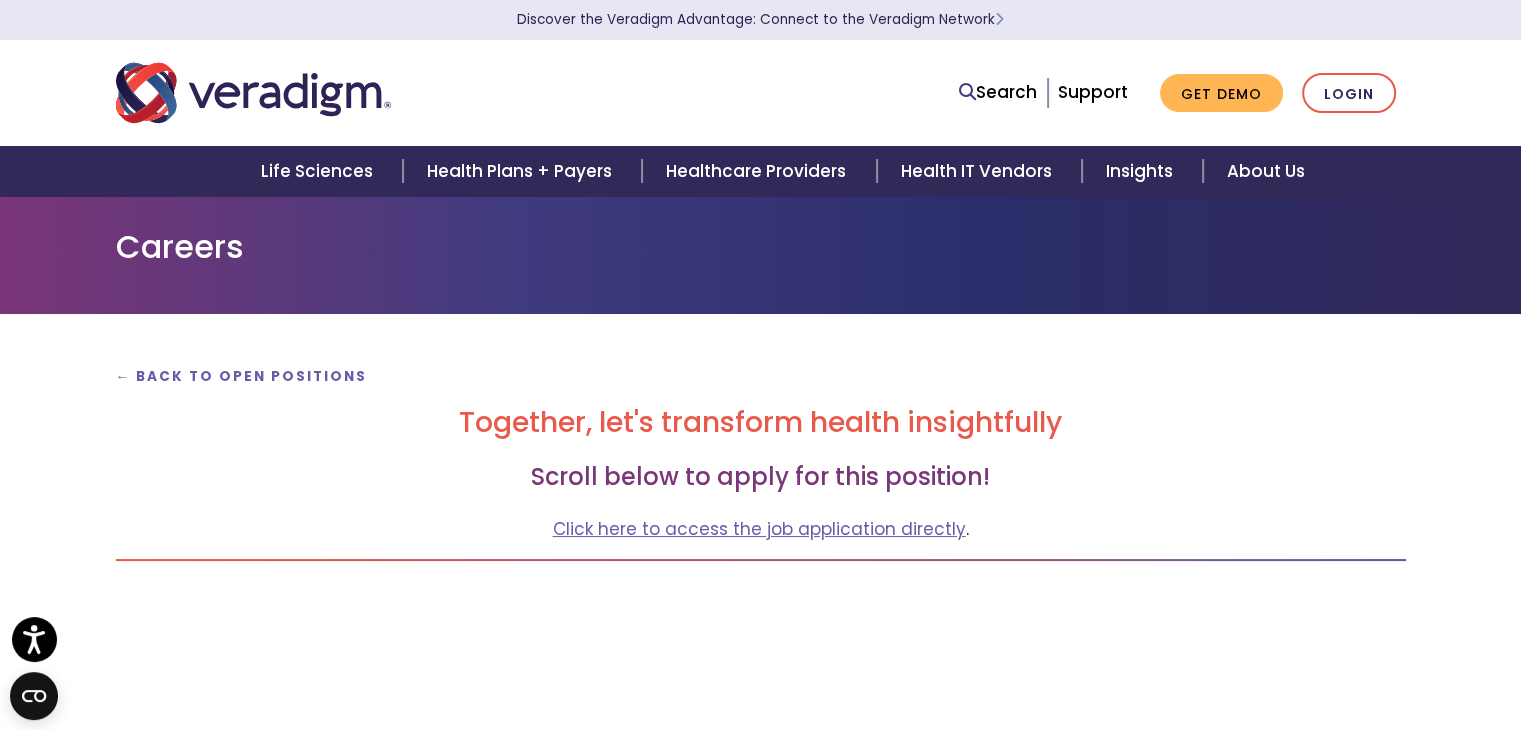 click on "← Back to Open Positions
Together, let's transform health insightfully
Scroll below to apply for this position! Click here to access the job application directly ." at bounding box center [761, 4773] 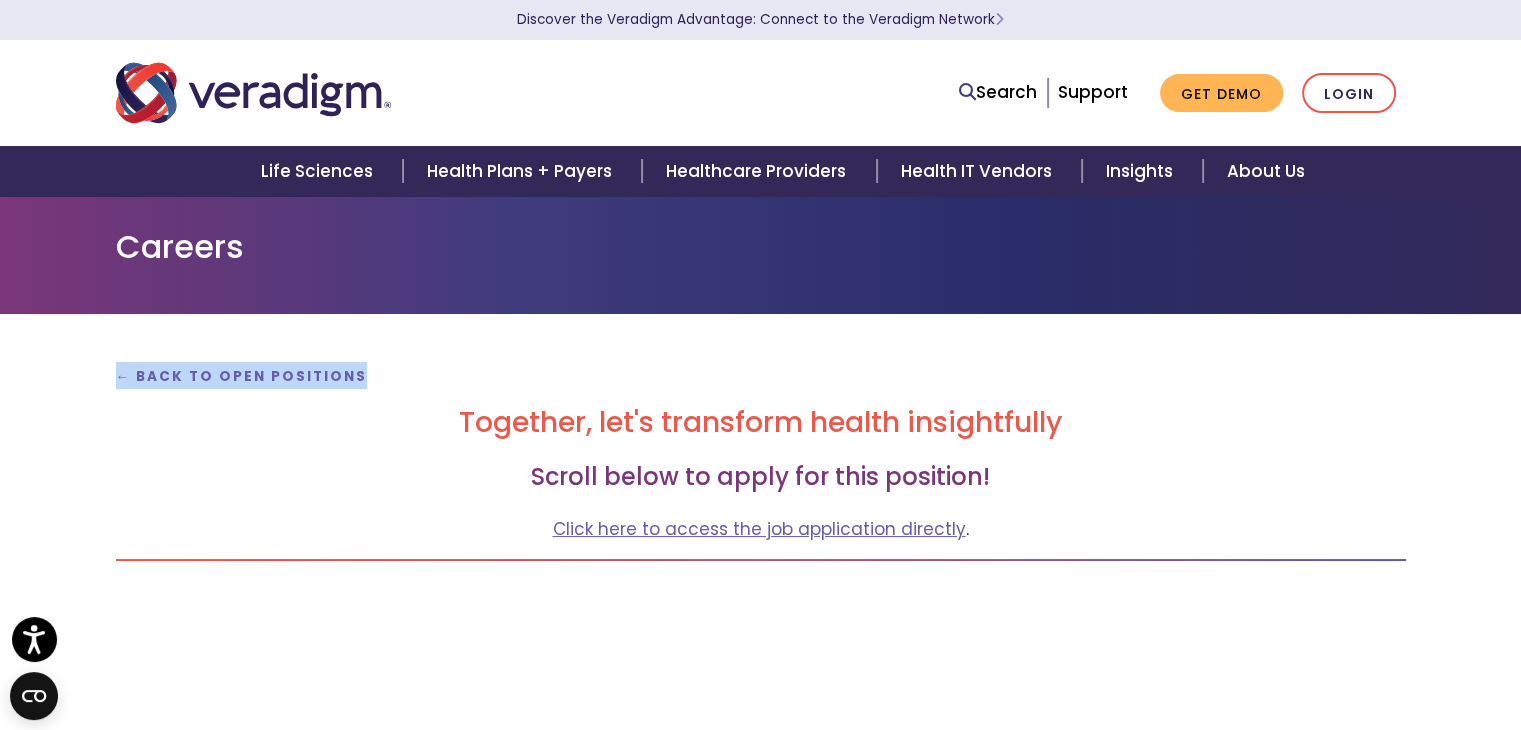 drag, startPoint x: 375, startPoint y: 373, endPoint x: 214, endPoint y: 454, distance: 180.22763 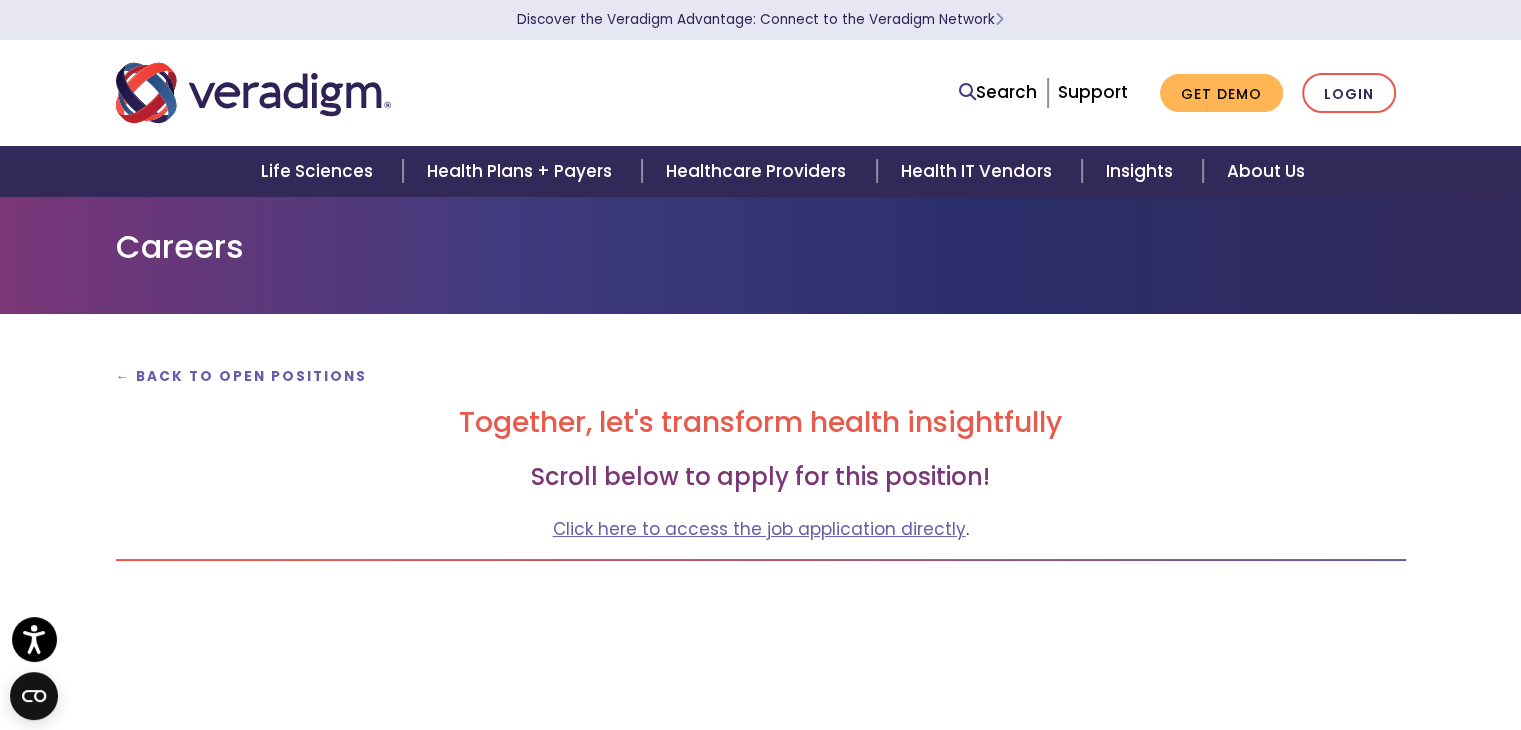 click on "Scroll below to apply for this position!" at bounding box center [761, 477] 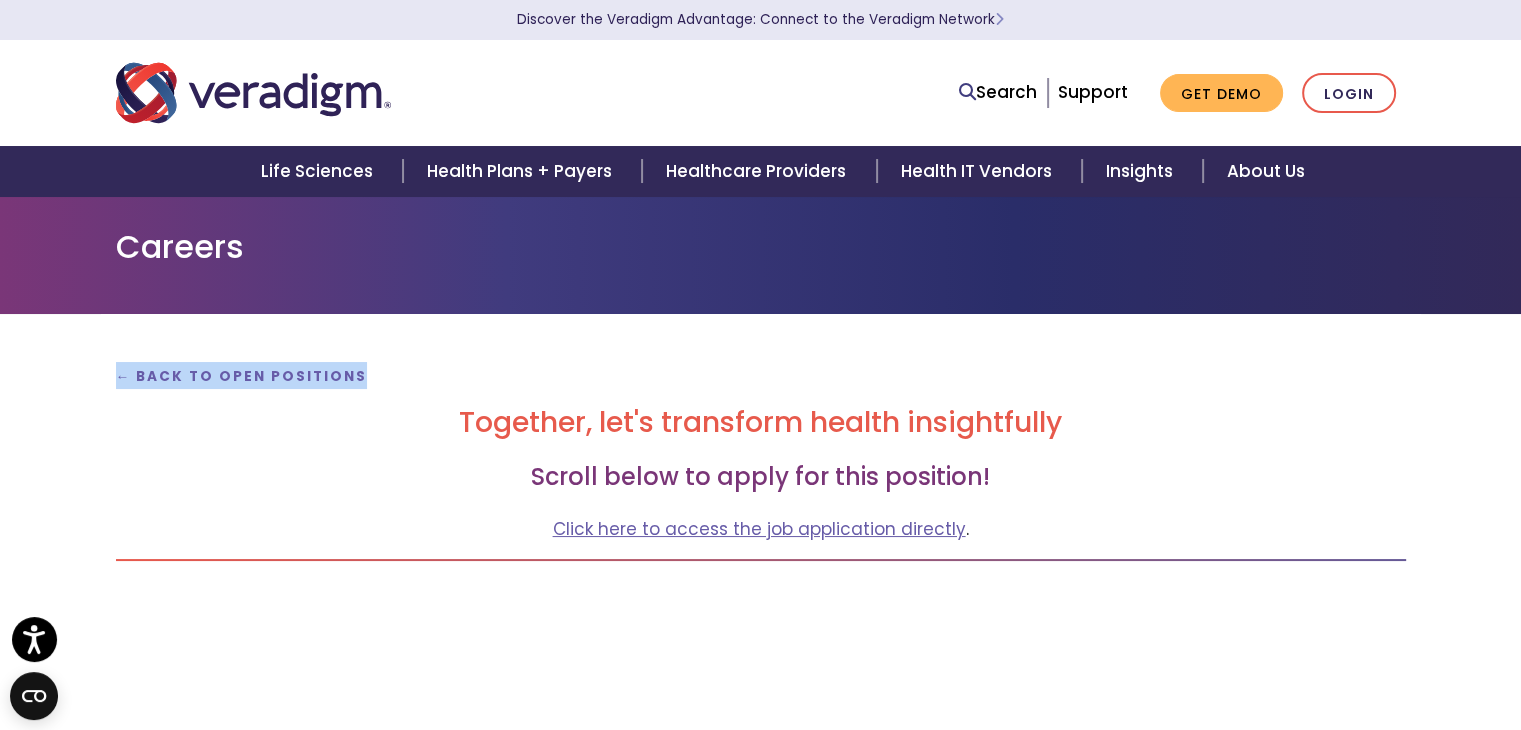 drag, startPoint x: 358, startPoint y: 378, endPoint x: 100, endPoint y: 380, distance: 258.00775 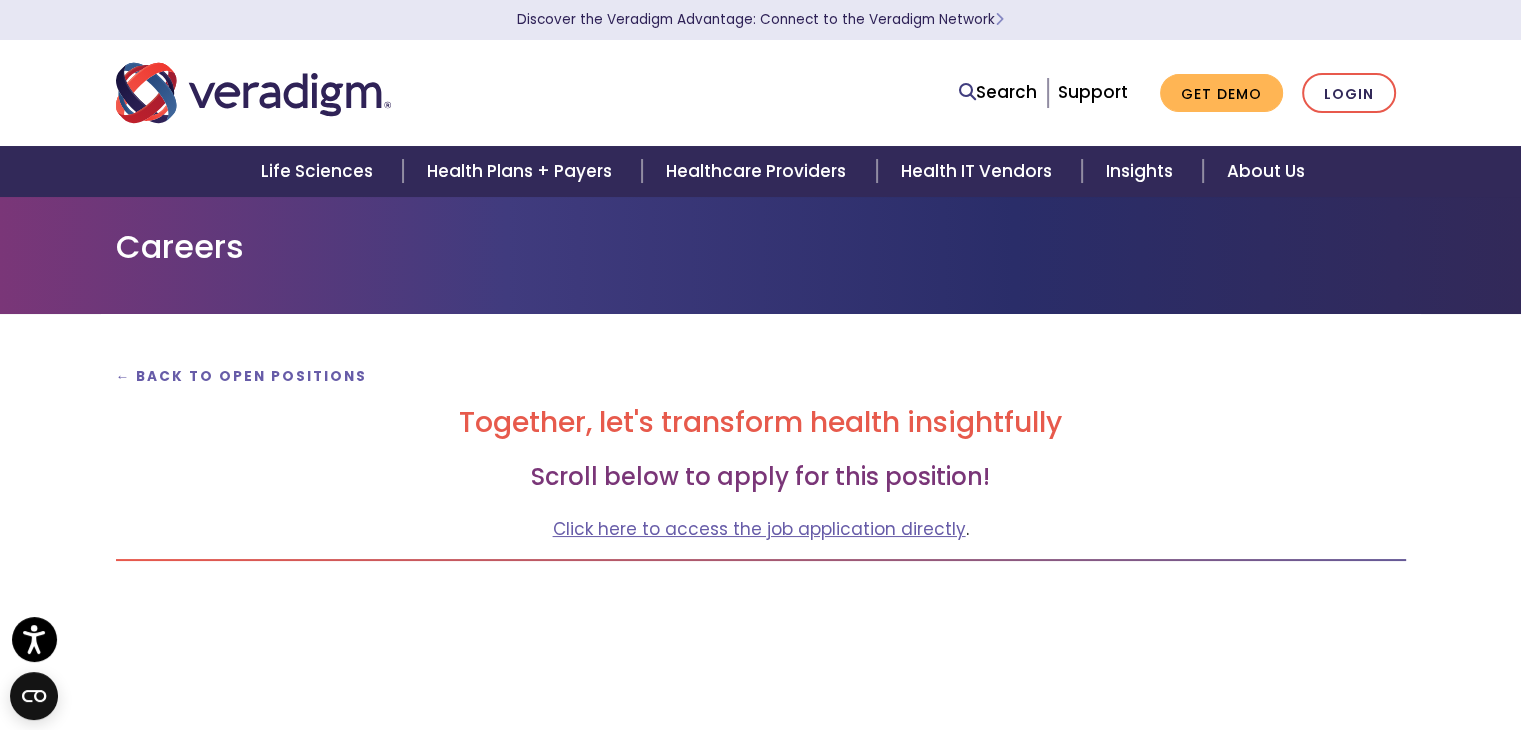 click on "← Back to Open Positions
Together, let's transform health insightfully
Scroll below to apply for this position! Click here to access the job application directly ." at bounding box center (761, 4773) 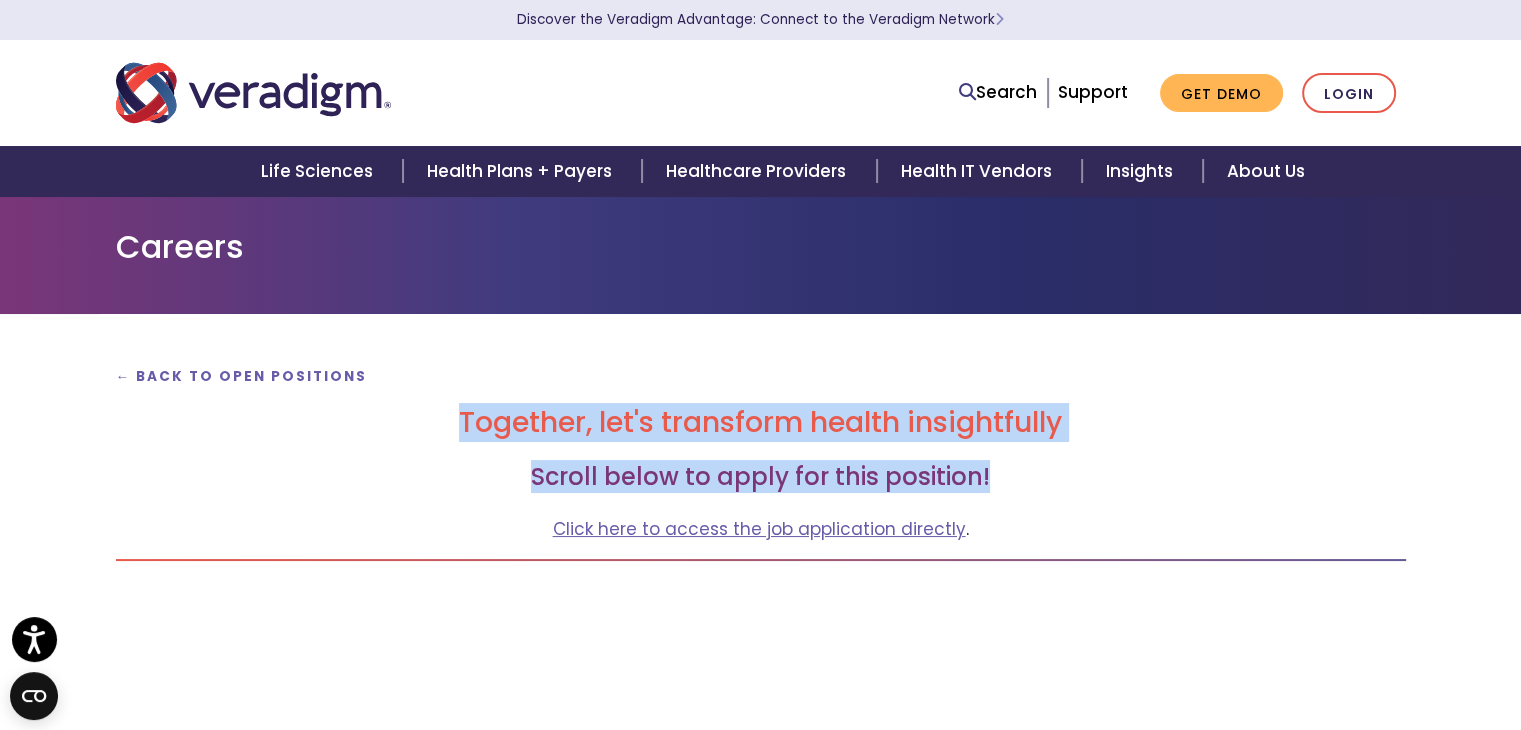 drag, startPoint x: 936, startPoint y: 449, endPoint x: 393, endPoint y: 408, distance: 544.54565 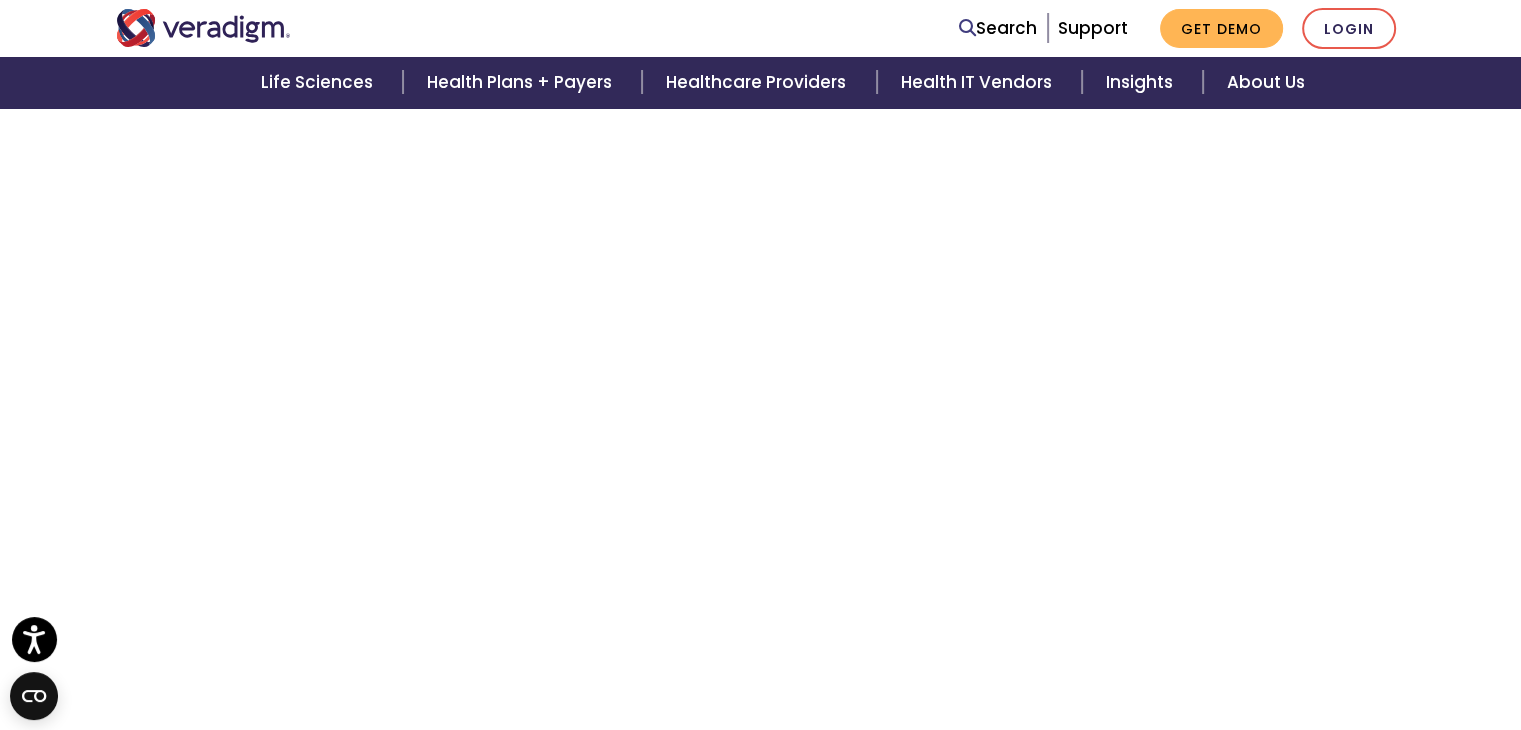 scroll, scrollTop: 4200, scrollLeft: 0, axis: vertical 